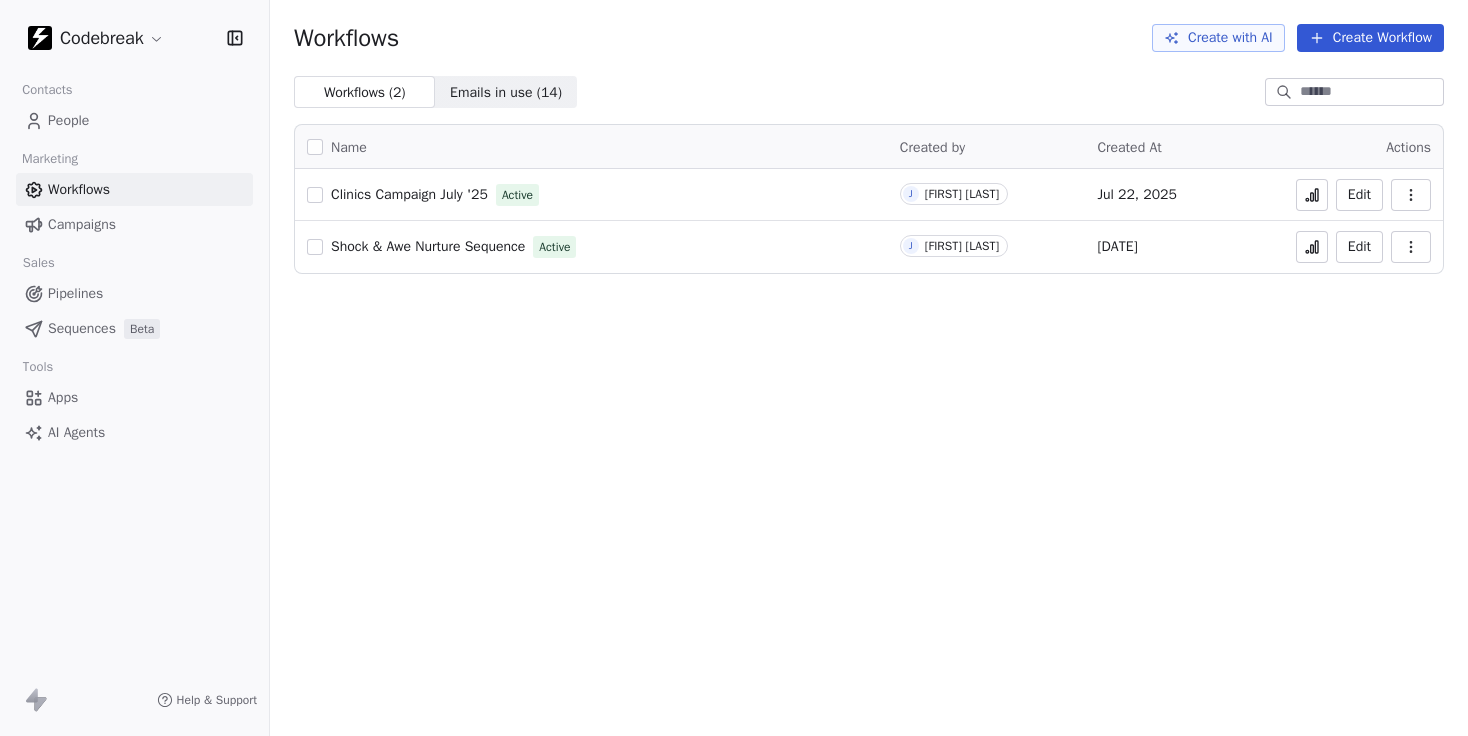 scroll, scrollTop: 0, scrollLeft: 0, axis: both 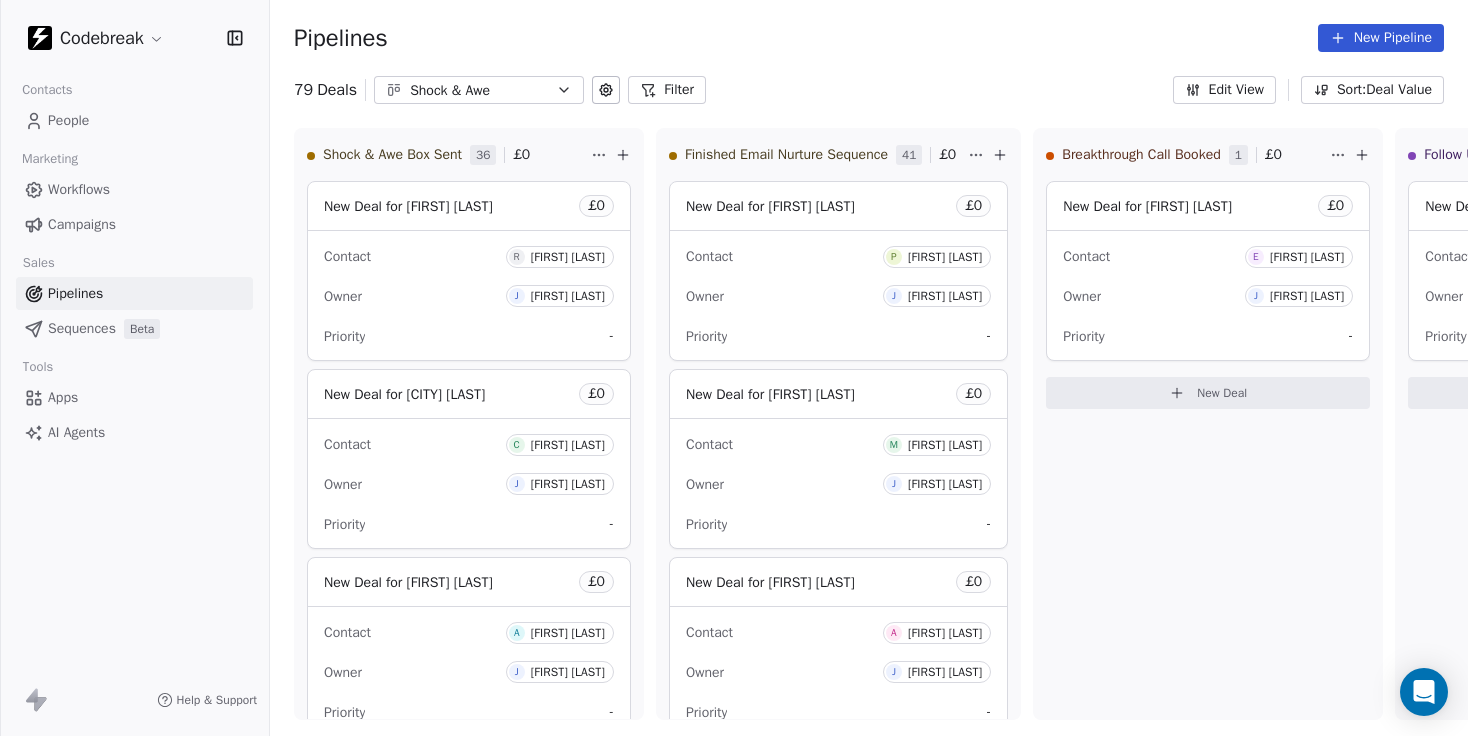 click 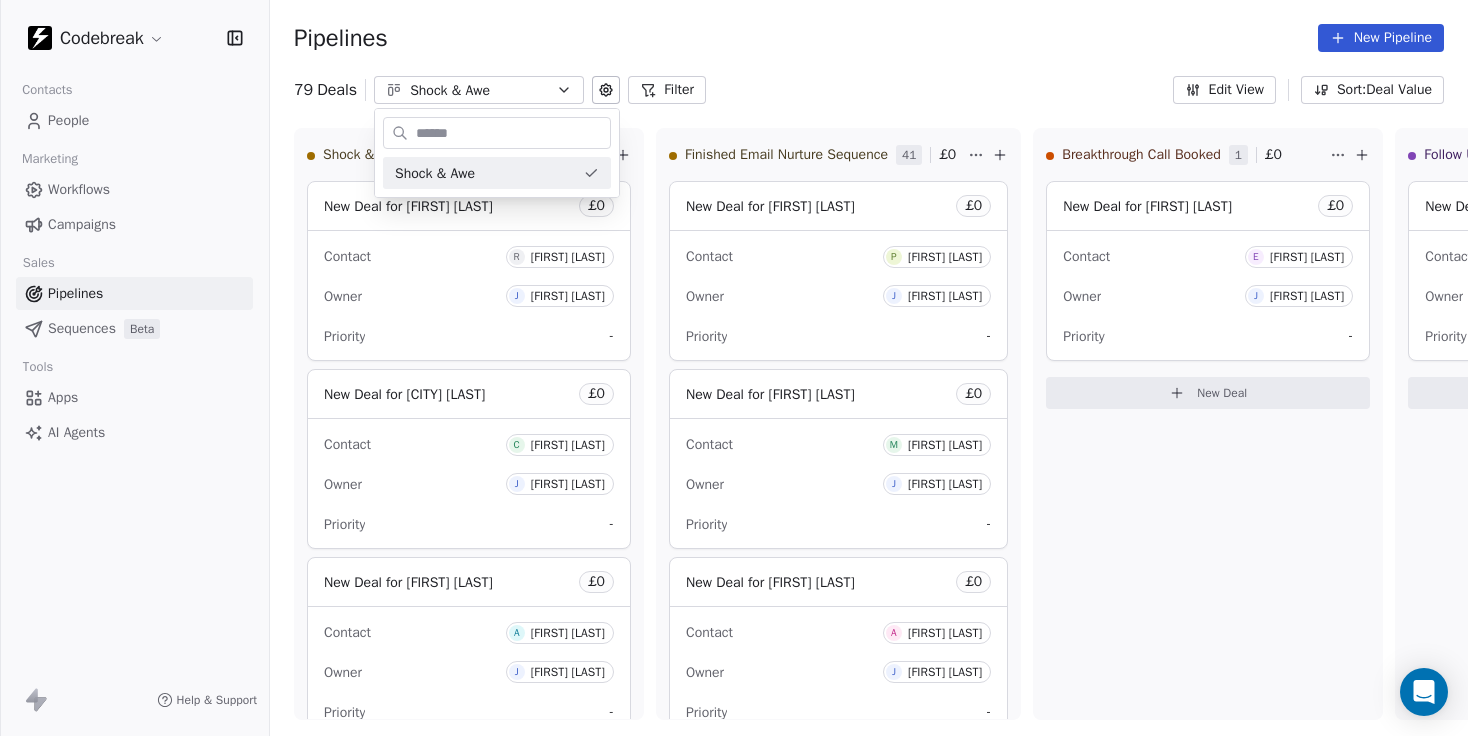drag, startPoint x: 759, startPoint y: 43, endPoint x: 1294, endPoint y: 45, distance: 535.0037 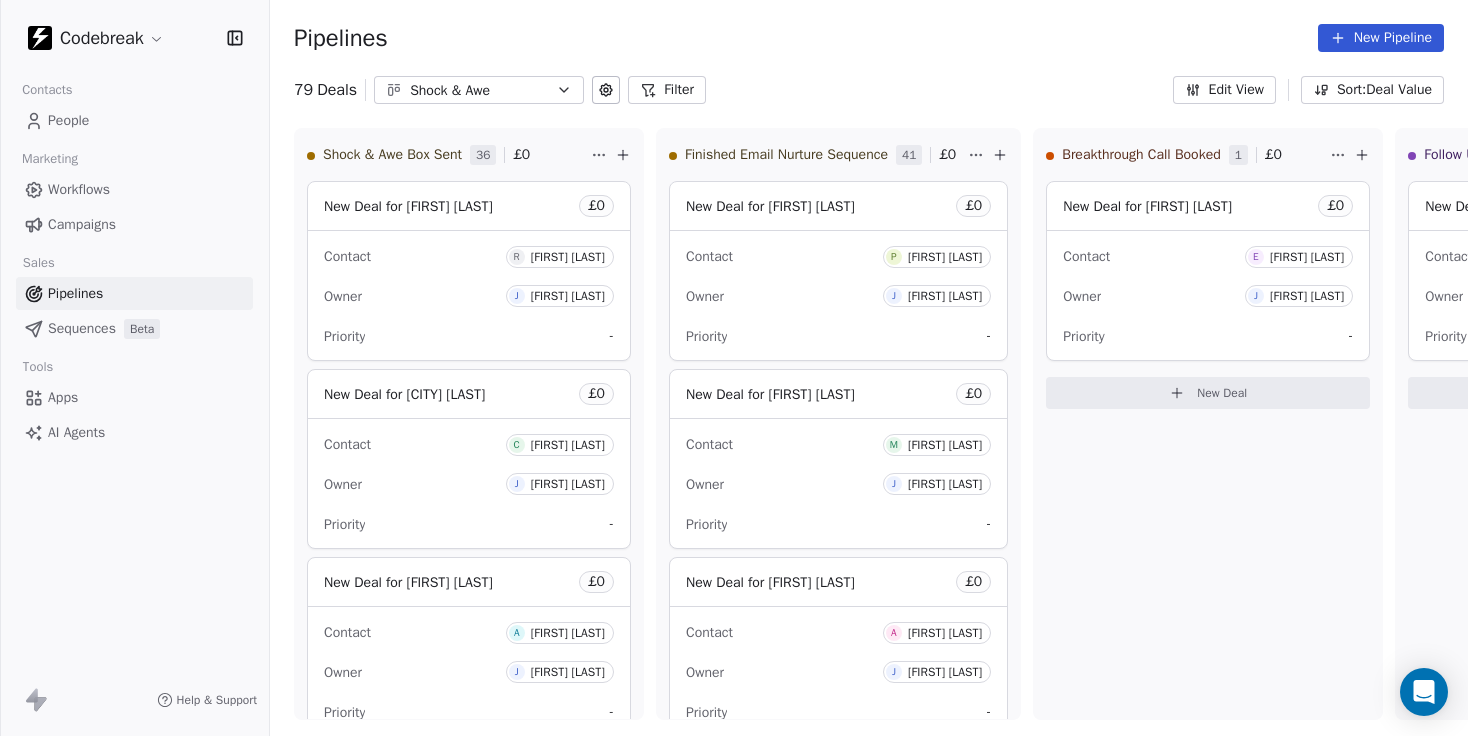 click on "New Pipeline" at bounding box center (1381, 38) 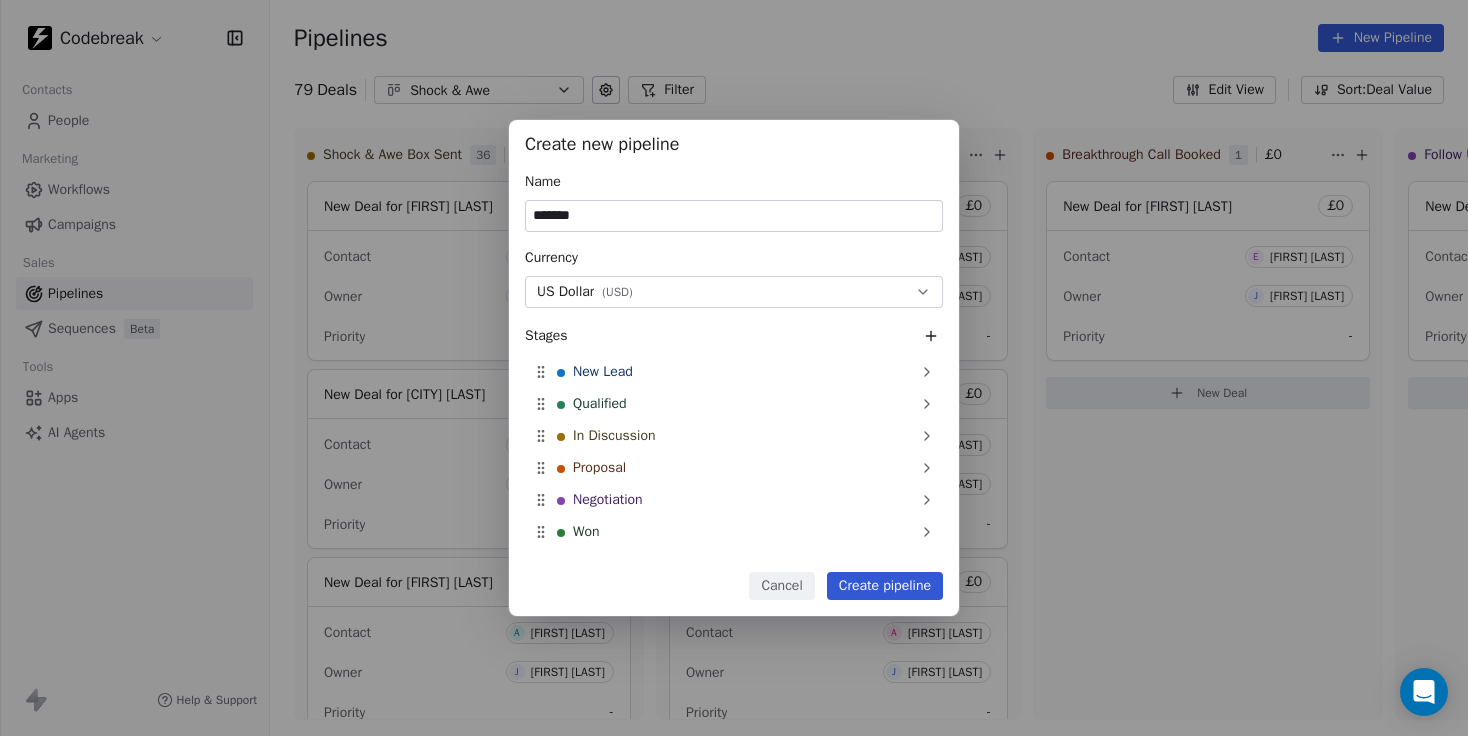 type on "*******" 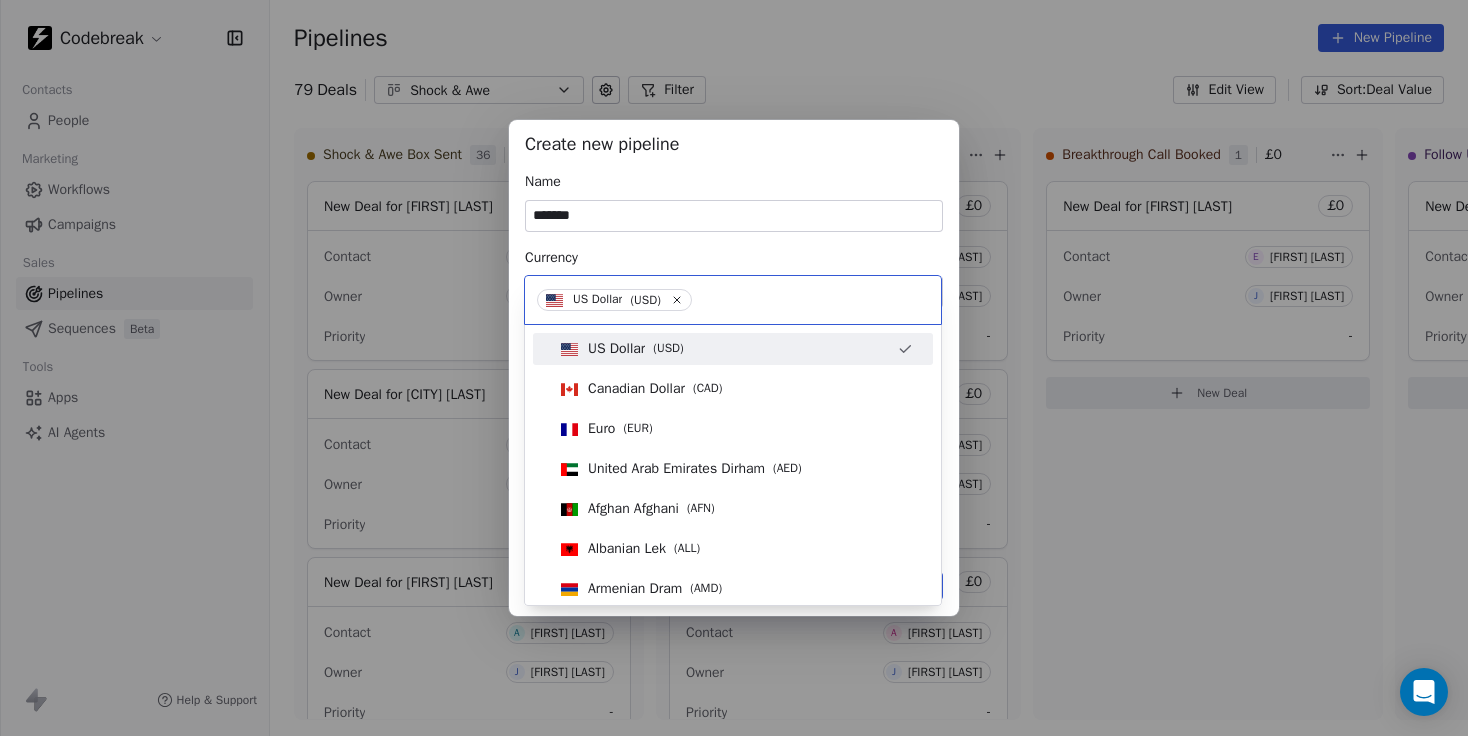 click on "US Dollar ( USD )" at bounding box center [721, 349] 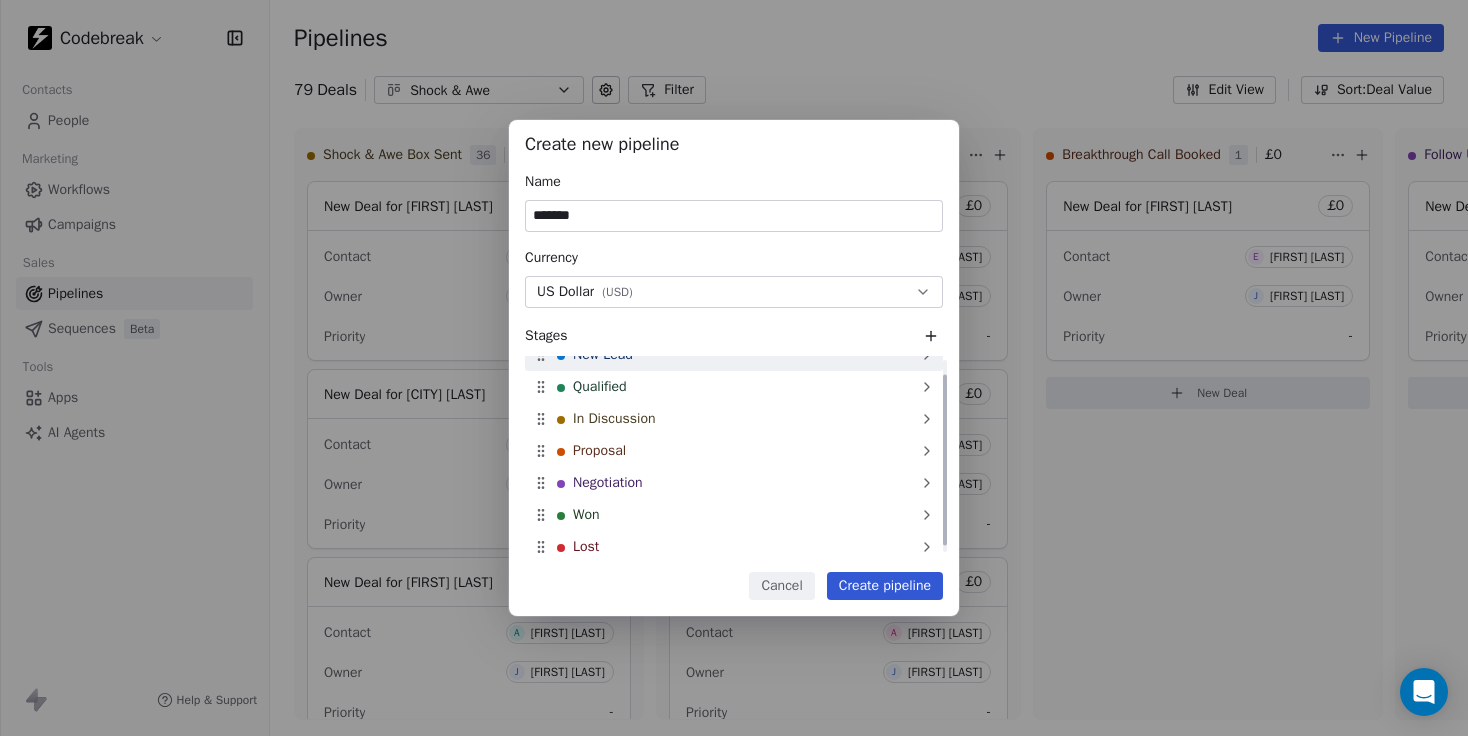 scroll, scrollTop: 24, scrollLeft: 0, axis: vertical 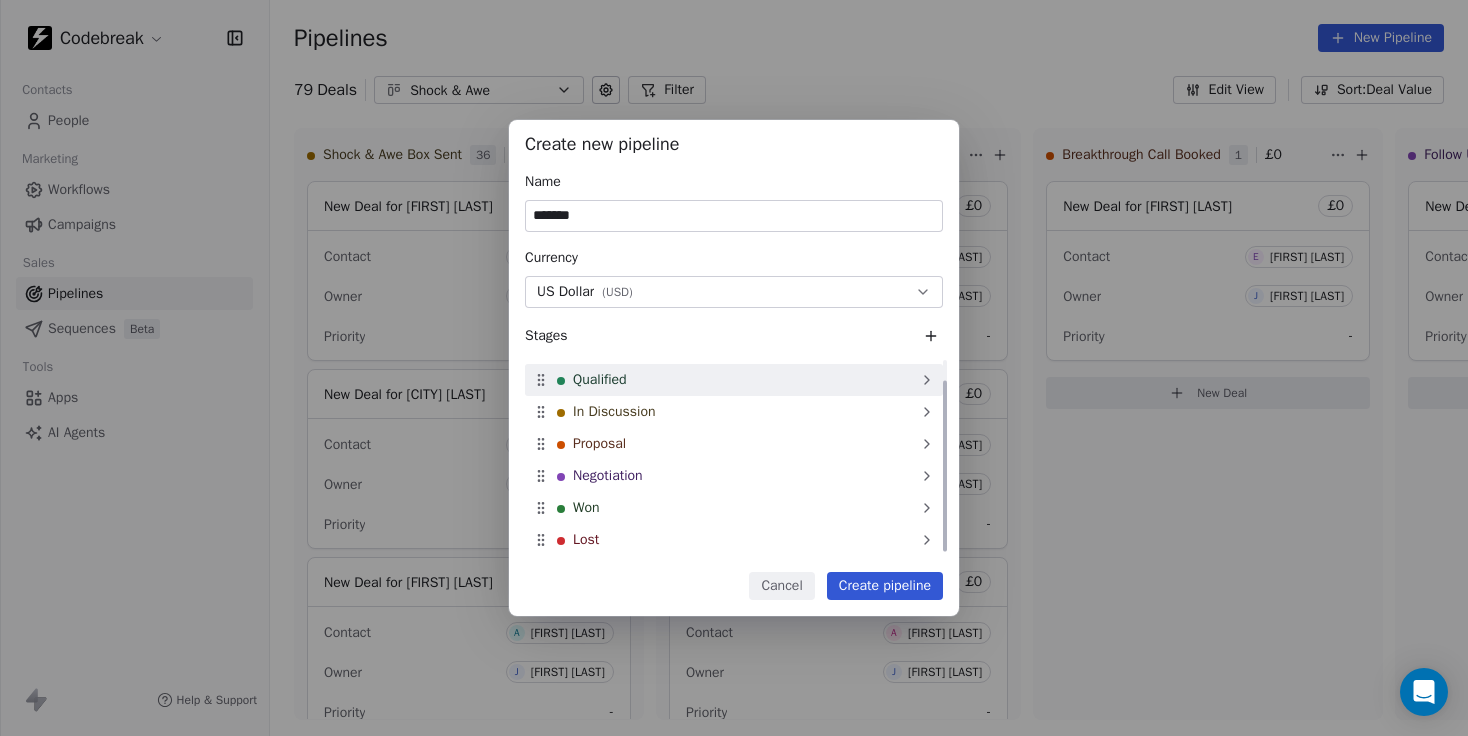 click on "Qualified" at bounding box center (600, 380) 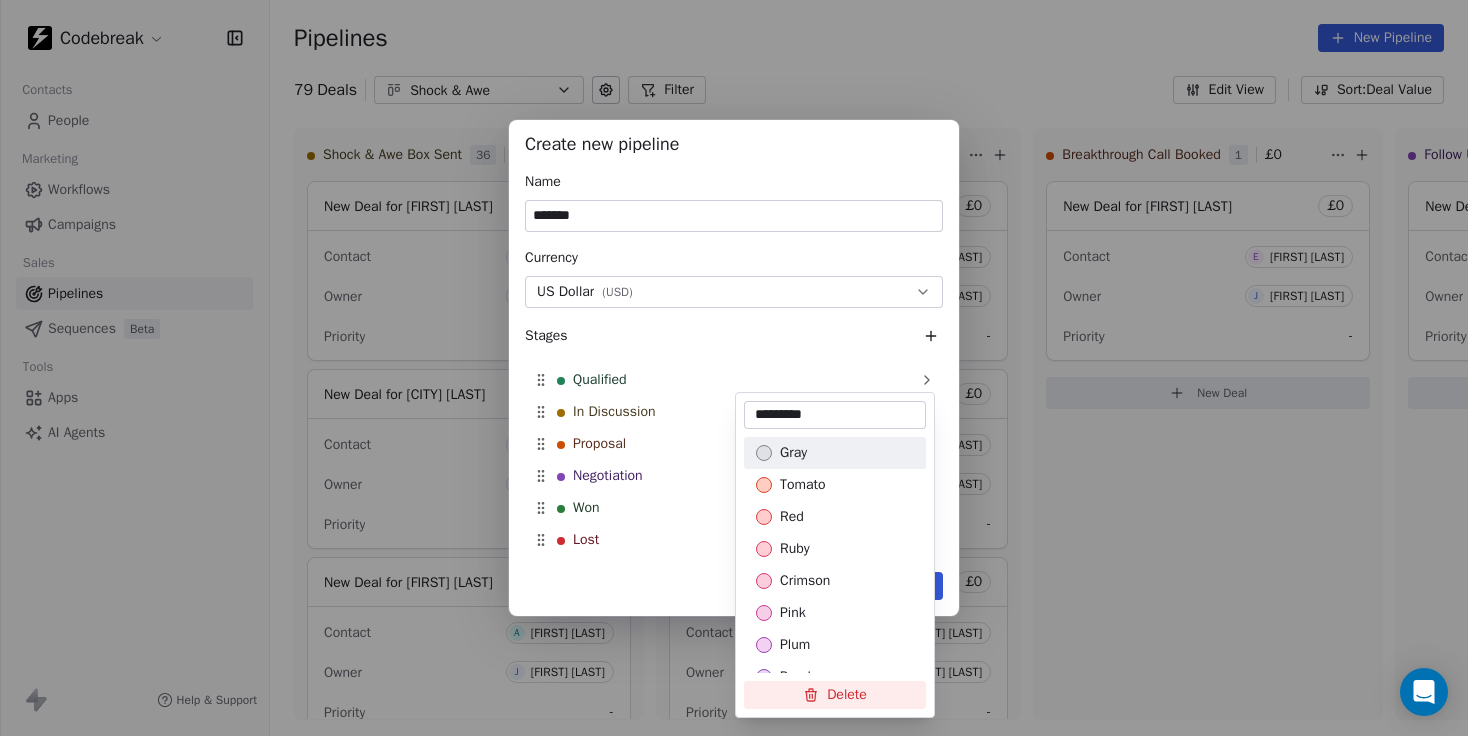 click on "*********" at bounding box center (835, 415) 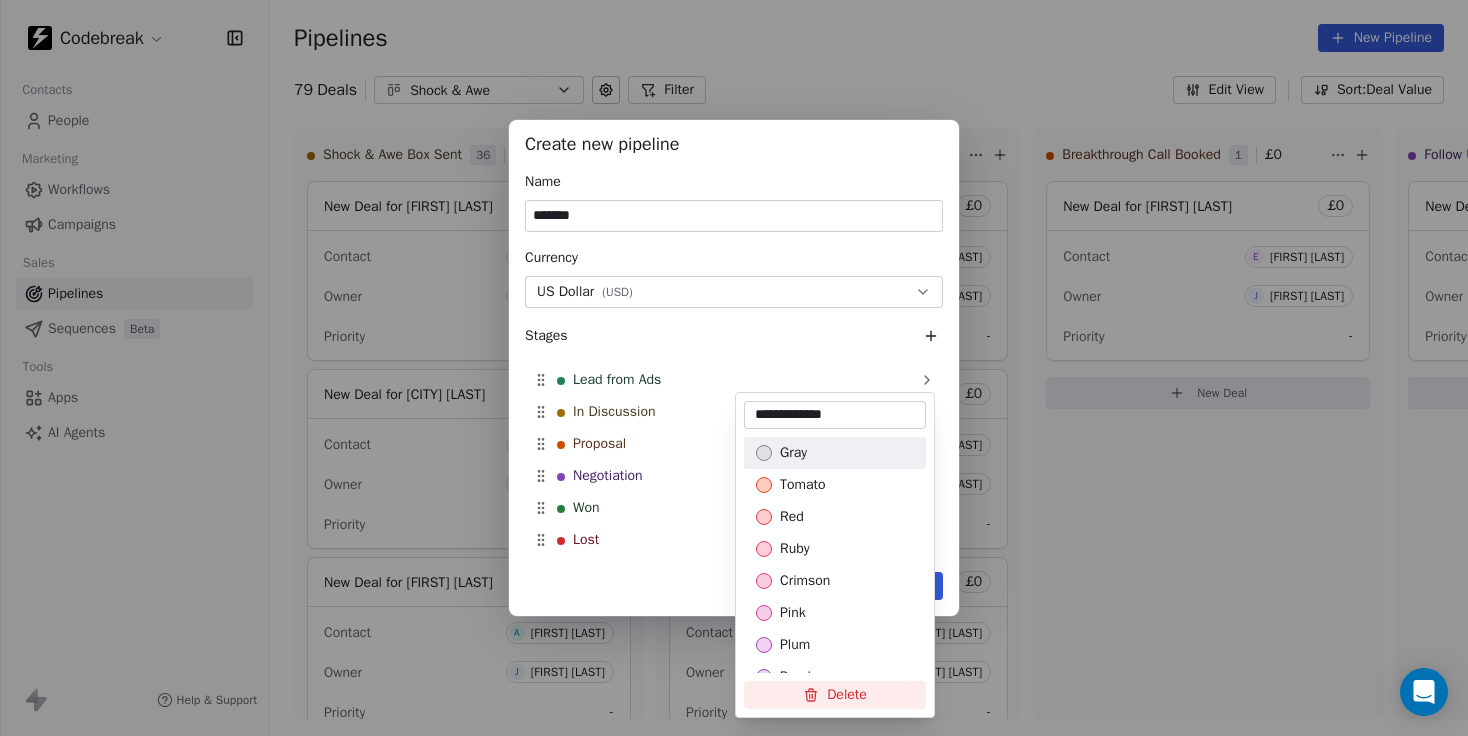 type on "**********" 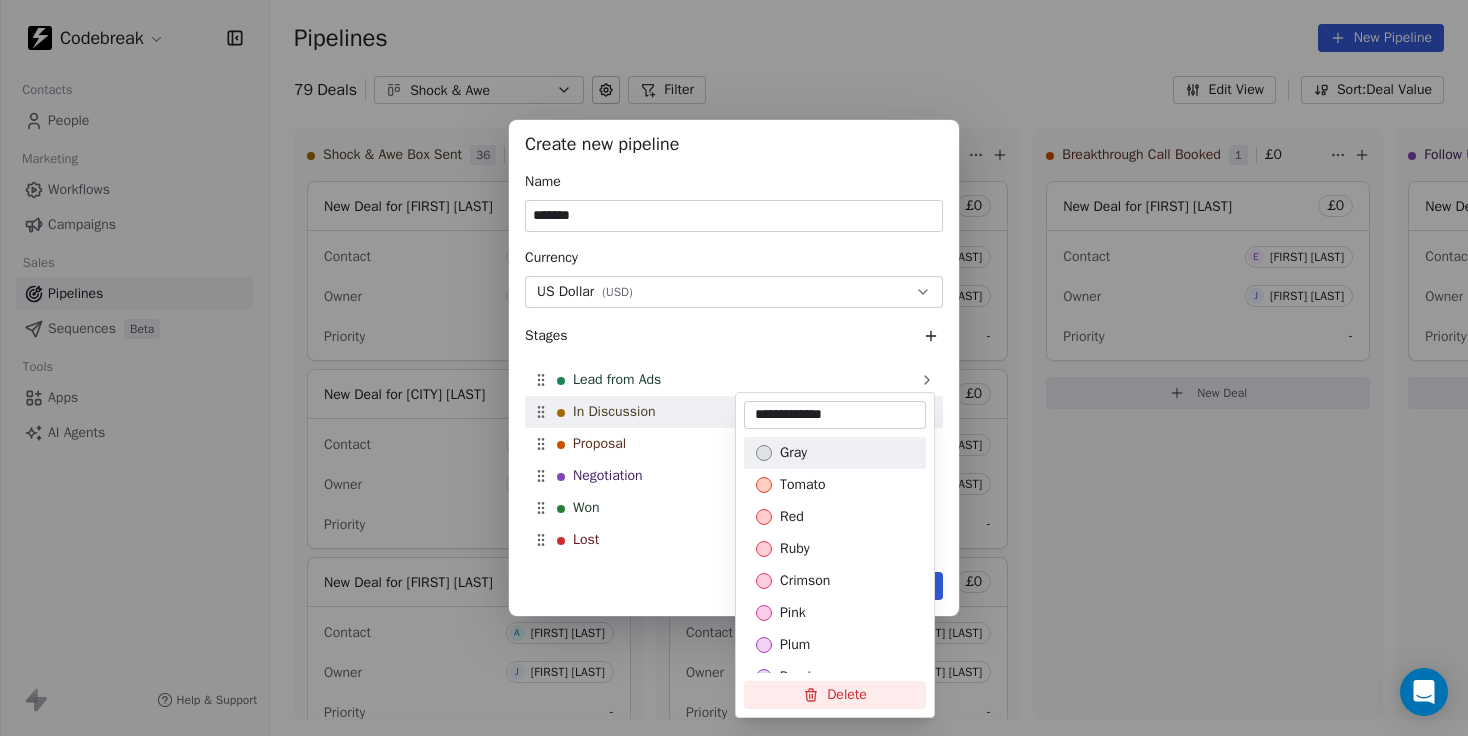 click on "Create new pipeline Name ******* Currency US Dollar ( USD ) Stages New Lead Lead from Ads In Discussion Proposal Negotiation Won Lost
To pick up a draggable item, press the space bar.
While dragging, use the arrow keys to move the item.
Press space again to drop the item in its new position, or press escape to cancel.
Cancel Create pipeline" at bounding box center (734, 368) 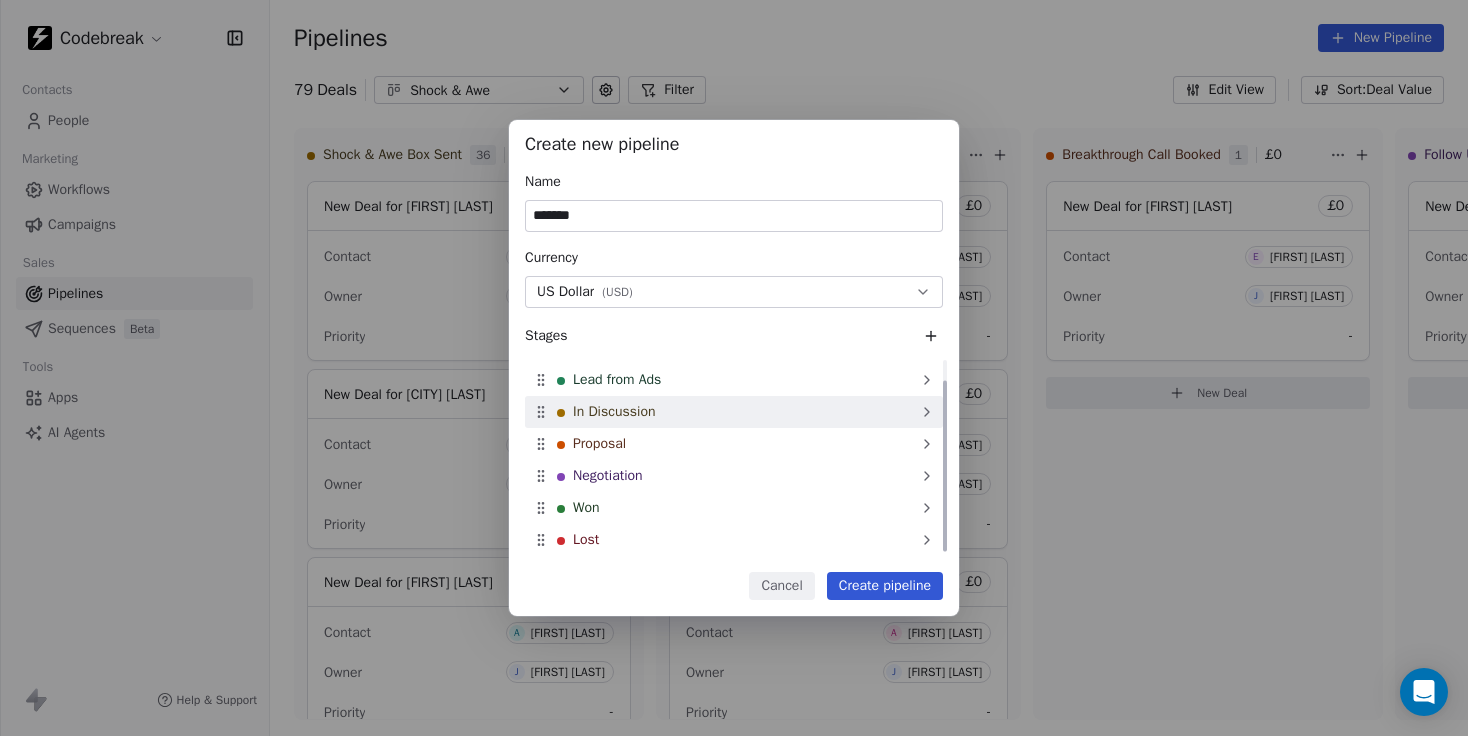 click on "In Discussion" at bounding box center [614, 412] 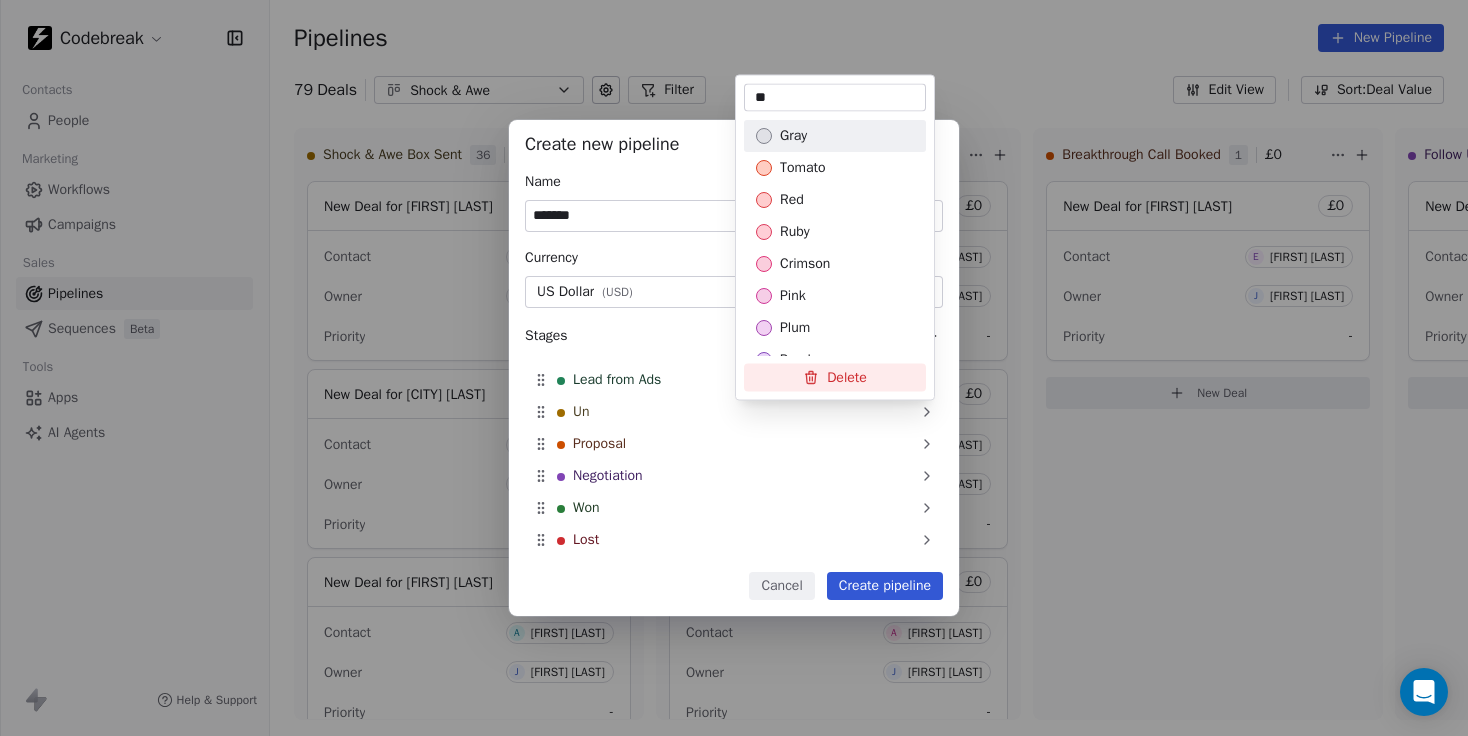 type on "*" 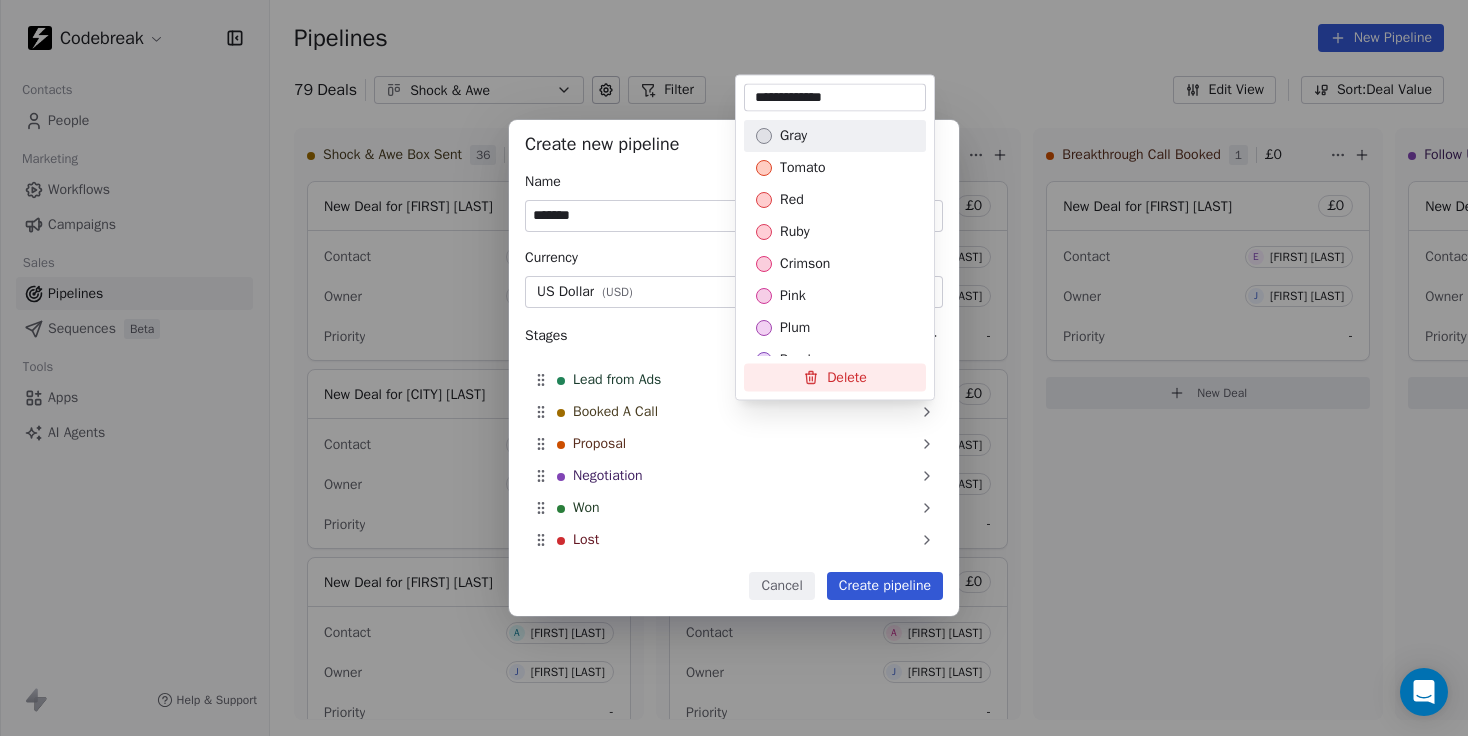 type on "**********" 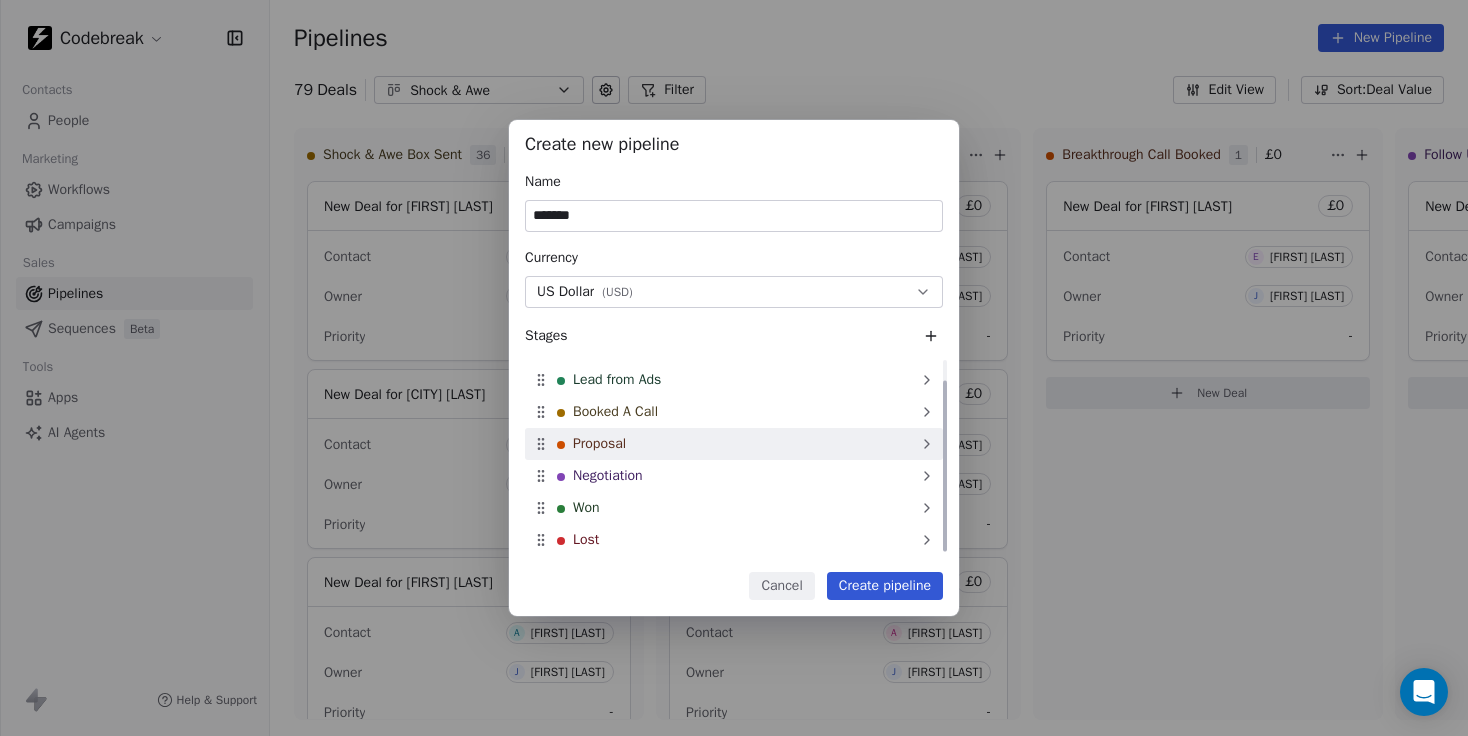 click on "Proposal" at bounding box center (599, 444) 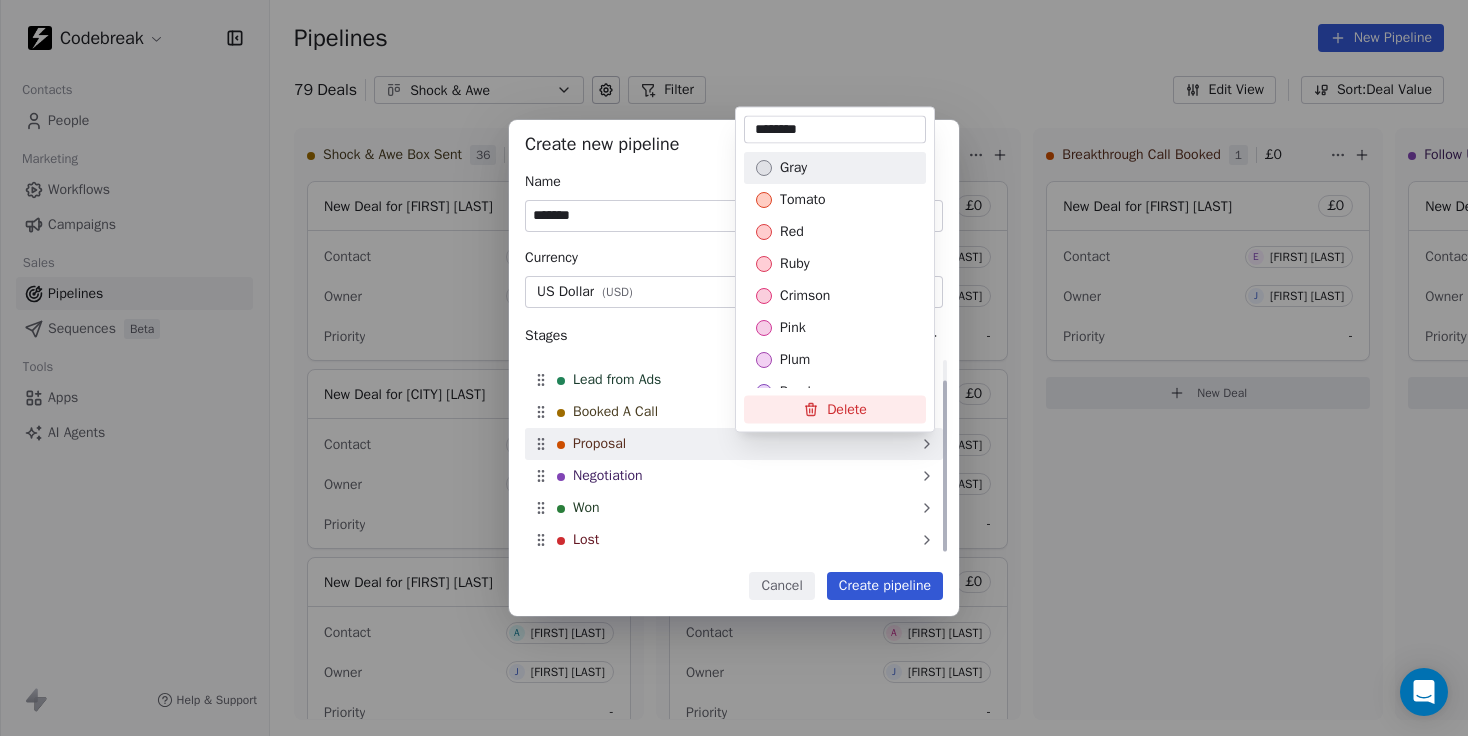 click on "Create new pipeline Name ******* Currency US Dollar ( USD ) Stages New Lead Lead from Ads Booked A Call Proposal Negotiation Won Lost
To pick up a draggable item, press the space bar.
While dragging, use the arrow keys to move the item.
Press space again to drop the item in its new position, or press escape to cancel.
Cancel Create pipeline" at bounding box center [734, 368] 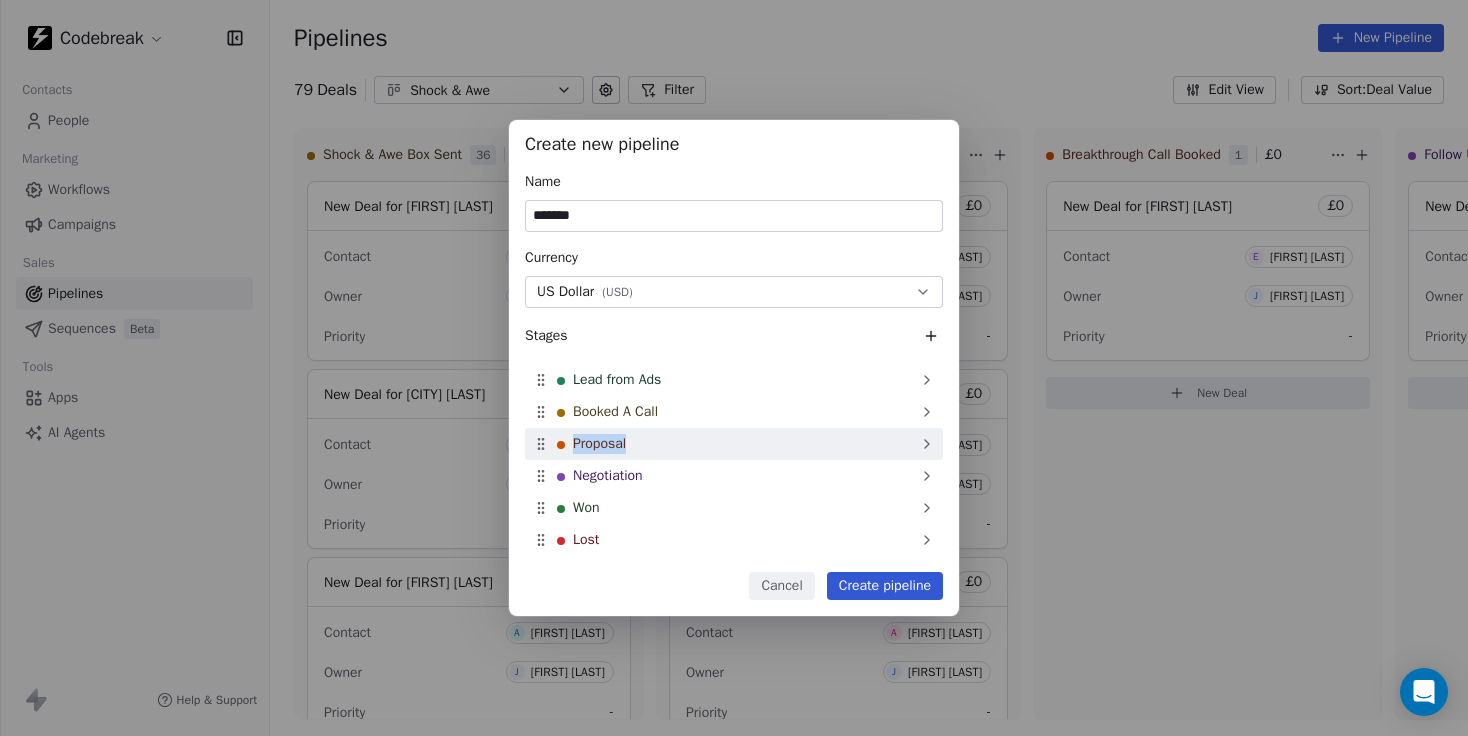 click on "Create new pipeline Name ******* Currency US Dollar ( USD ) Stages New Lead Lead from Ads Booked A Call Proposal Negotiation Won Lost
To pick up a draggable item, press the space bar.
While dragging, use the arrow keys to move the item.
Press space again to drop the item in its new position, or press escape to cancel.
Cancel Create pipeline" at bounding box center (734, 368) 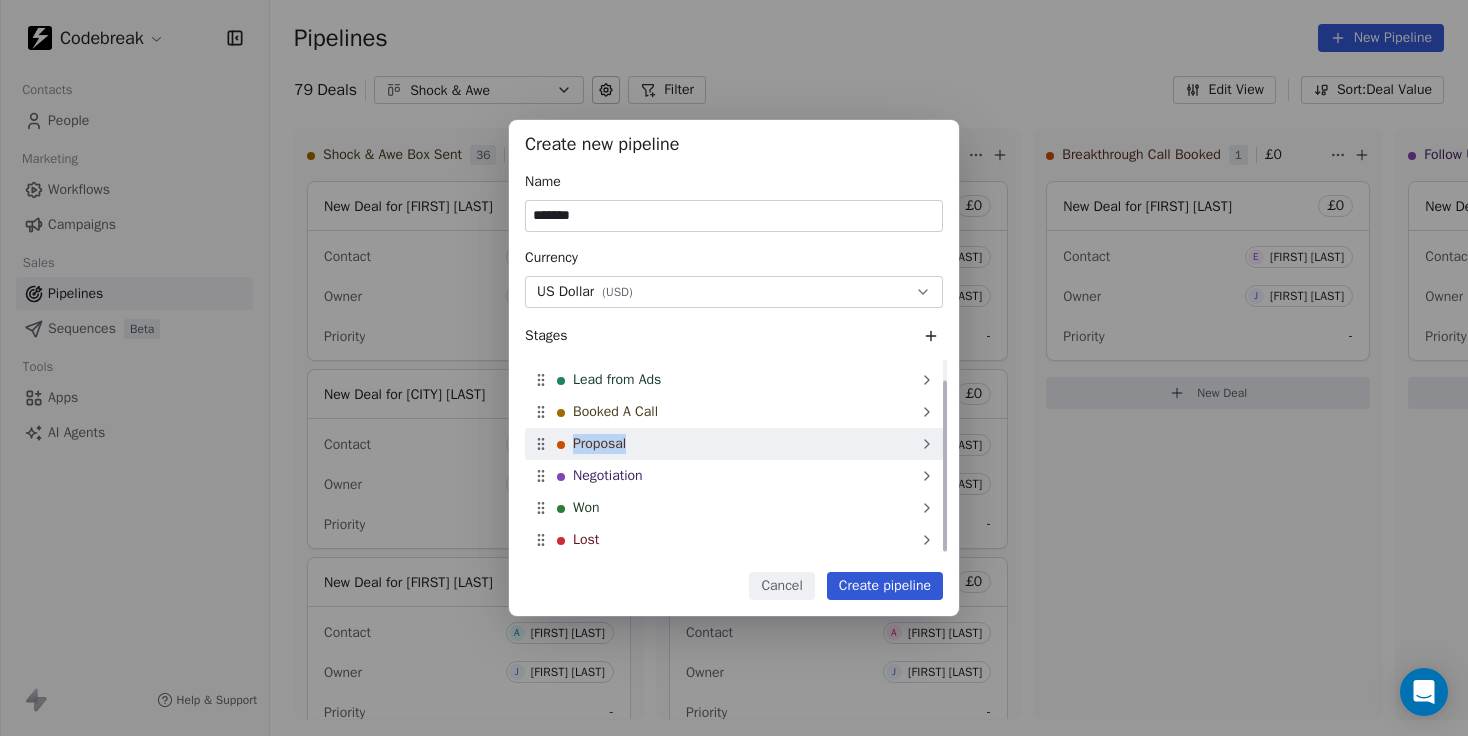 click on "Proposal" at bounding box center [599, 444] 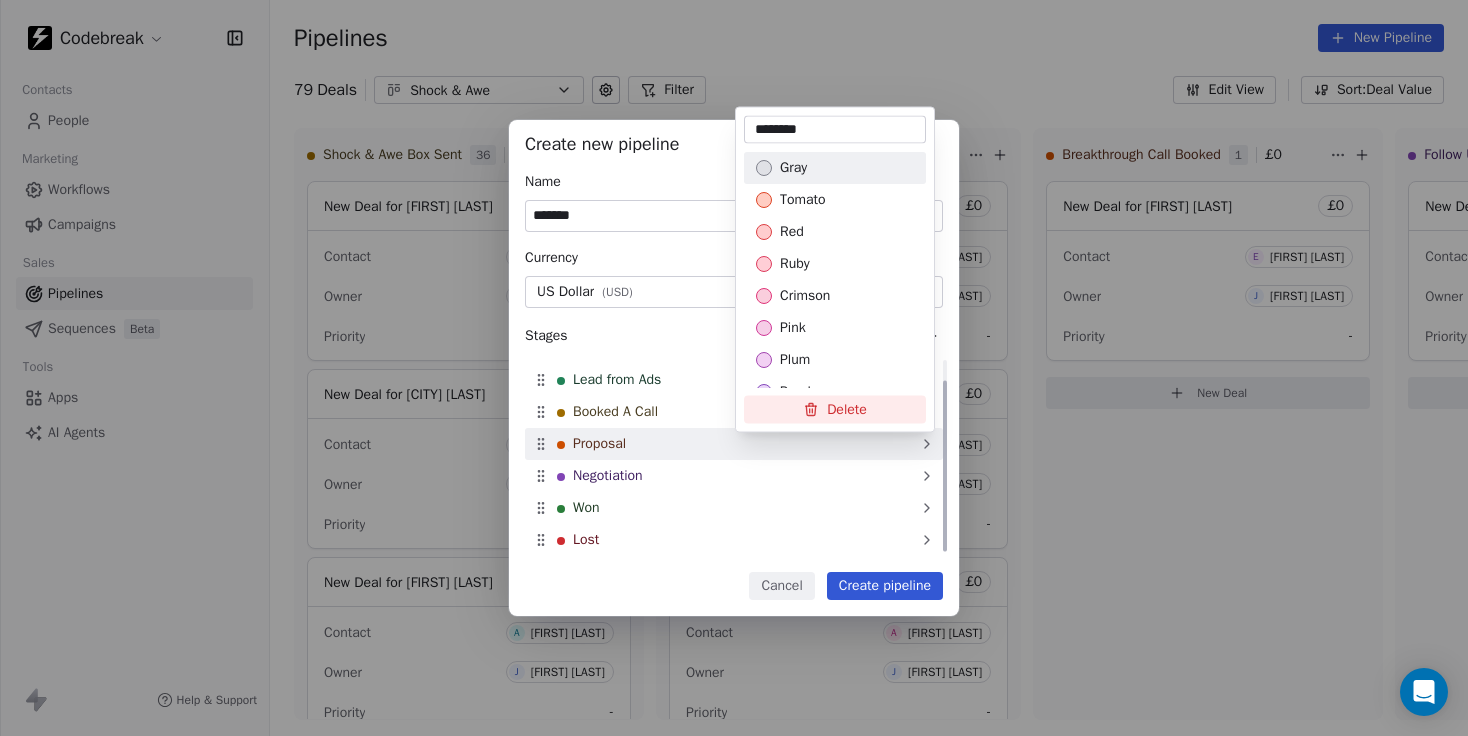 click on "Create new pipeline Name ******* Currency US Dollar ( USD ) Stages New Lead Lead from Ads Booked A Call Proposal Negotiation Won Lost
To pick up a draggable item, press the space bar.
While dragging, use the arrow keys to move the item.
Press space again to drop the item in its new position, or press escape to cancel.
Cancel Create pipeline" at bounding box center (734, 368) 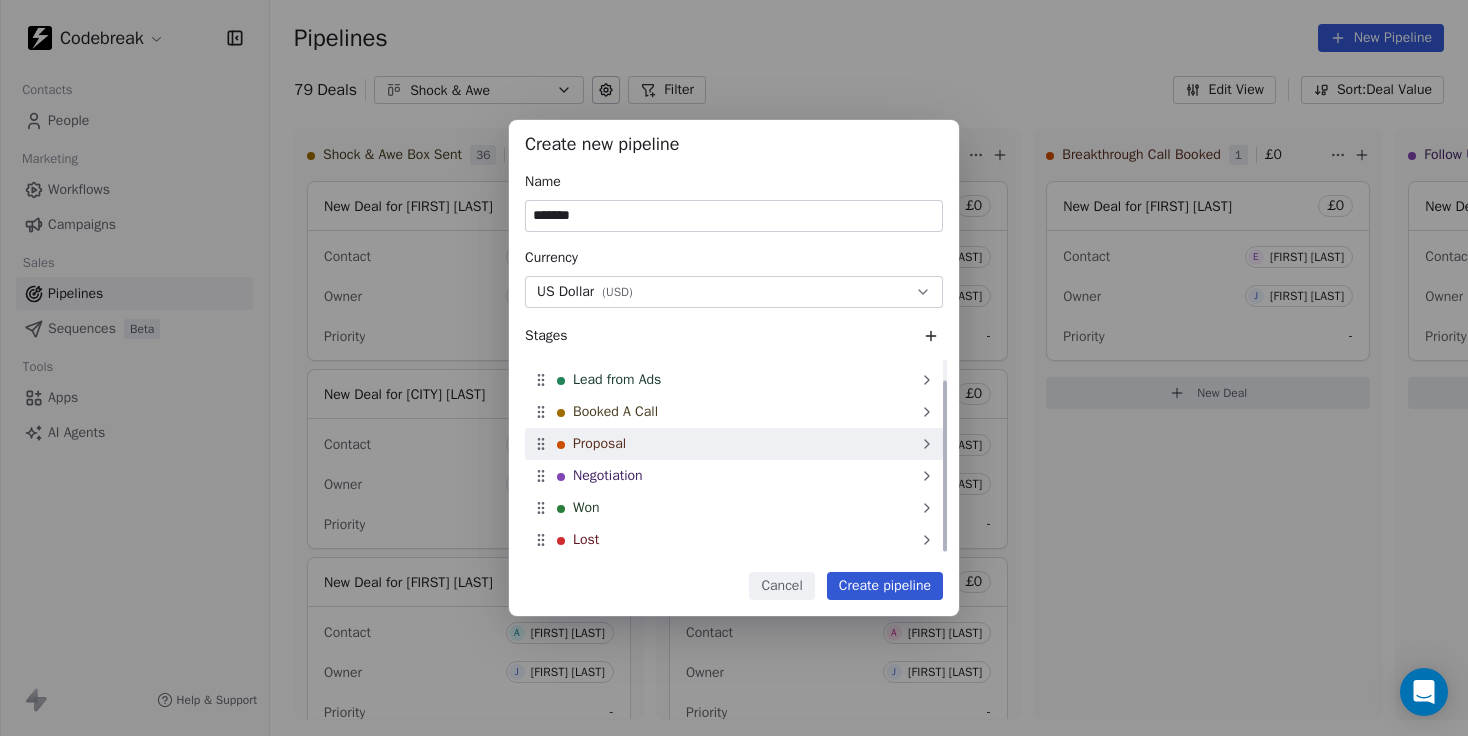 click on "Proposal" at bounding box center (599, 444) 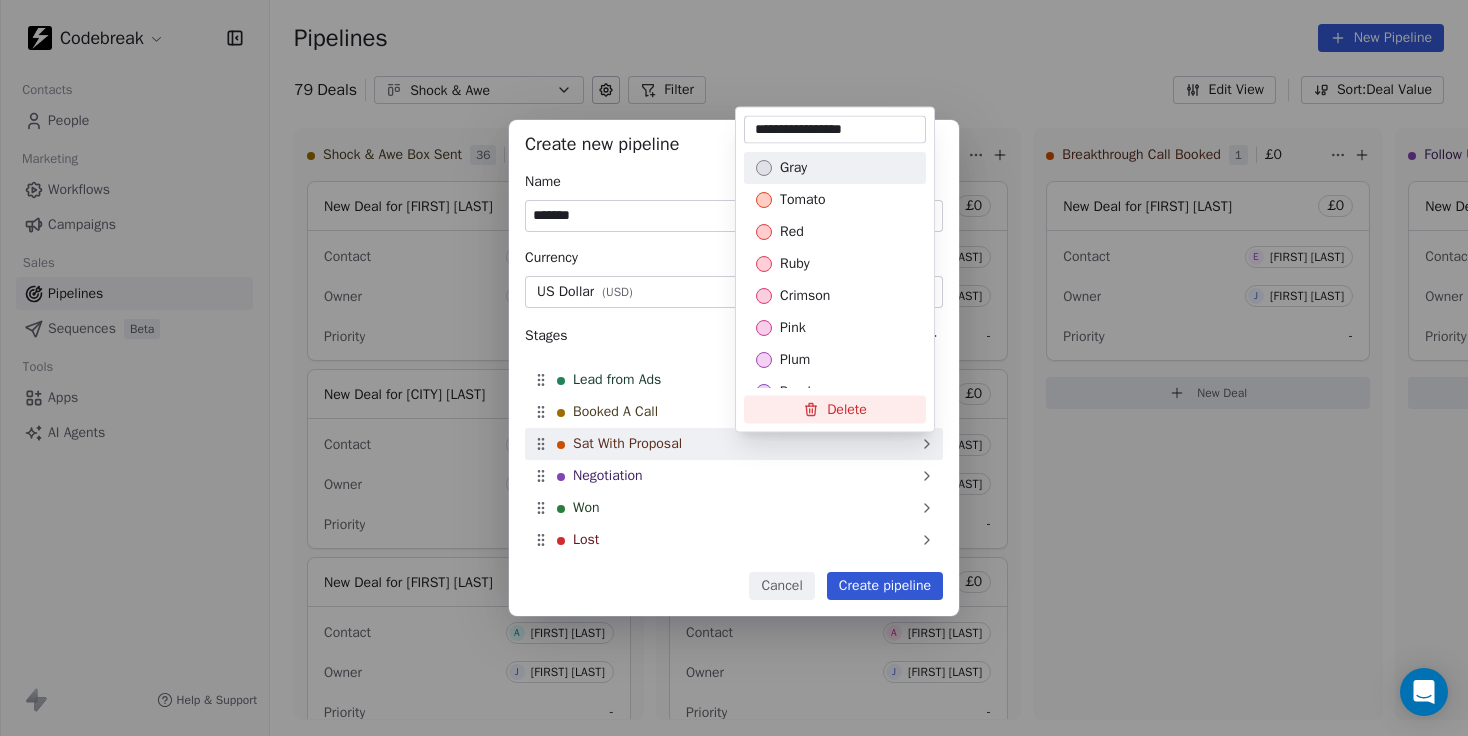 type on "**********" 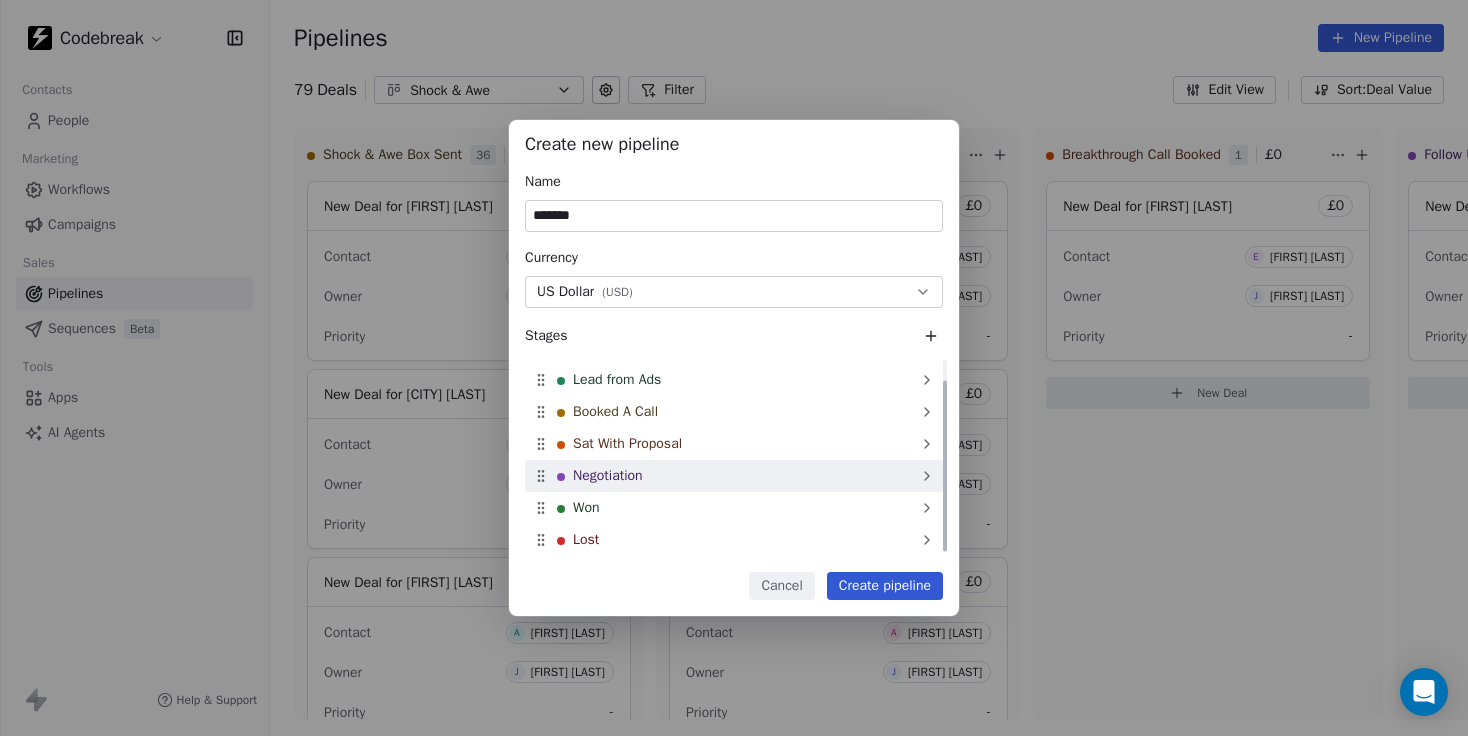 click on "Negotiation" at bounding box center (608, 476) 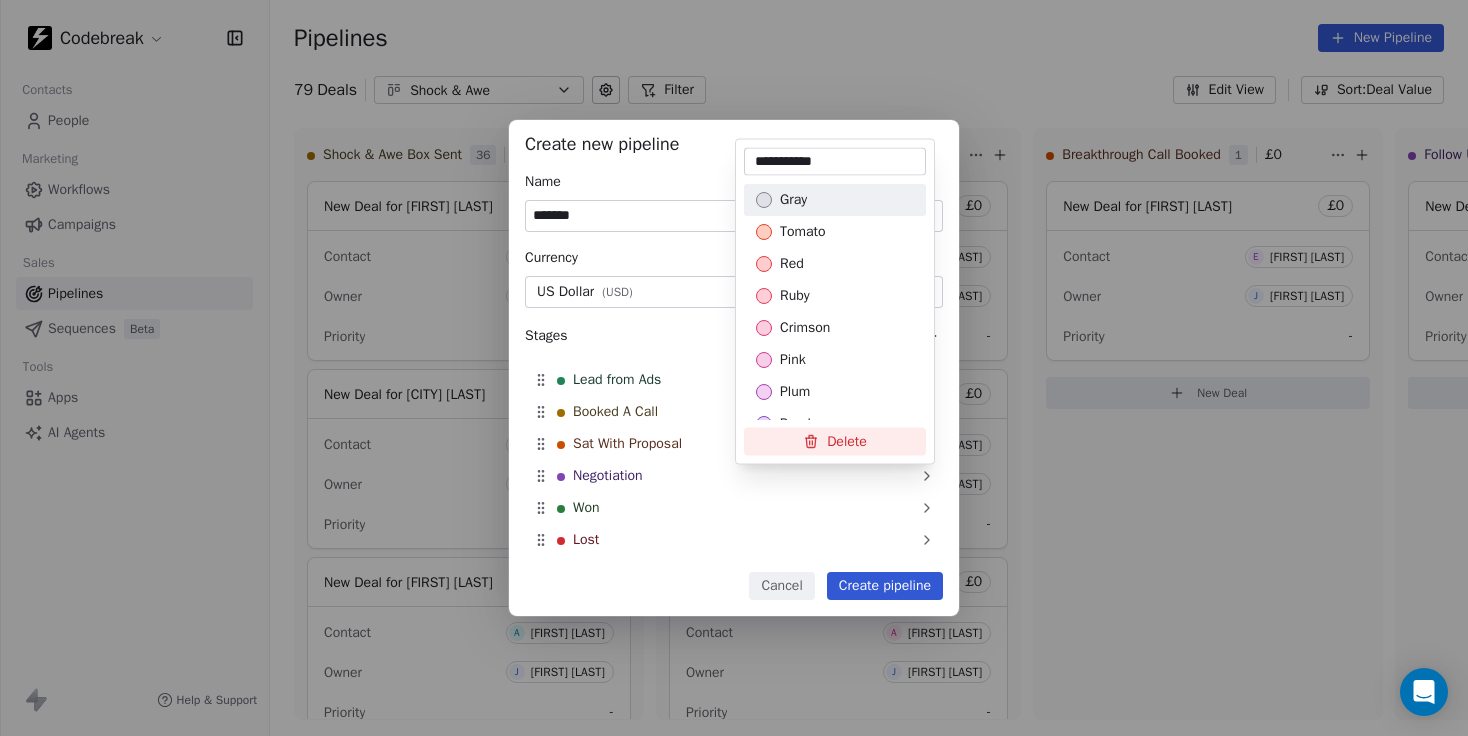 click on "Create new pipeline Name ******* Currency US Dollar ( USD ) Stages New Lead Lead from Ads Booked A Call Sat With Proposal Negotiation Won Lost
To pick up a draggable item, press the space bar.
While dragging, use the arrow keys to move the item.
Press space again to drop the item in its new position, or press escape to cancel.
Cancel Create pipeline" at bounding box center [734, 368] 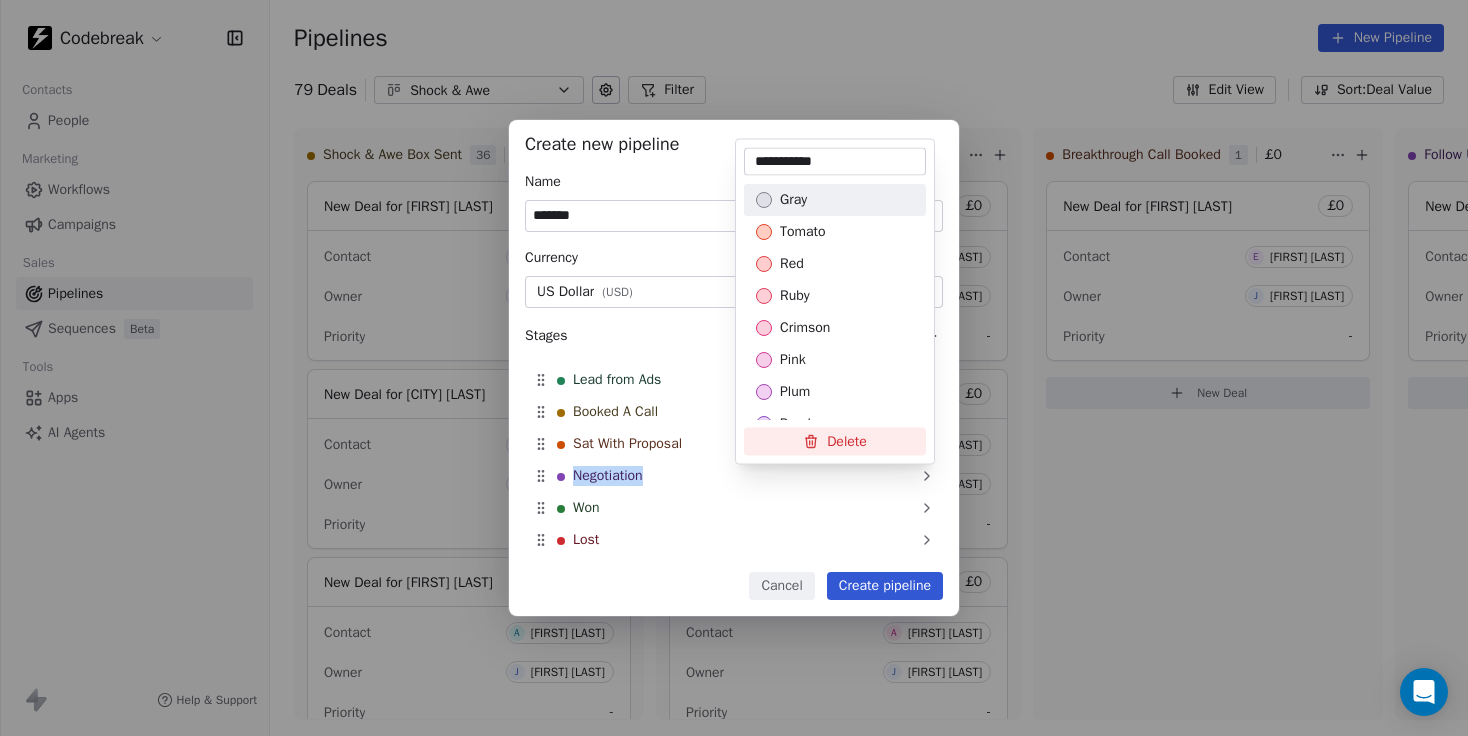 click on "Negotiation" at bounding box center (608, 476) 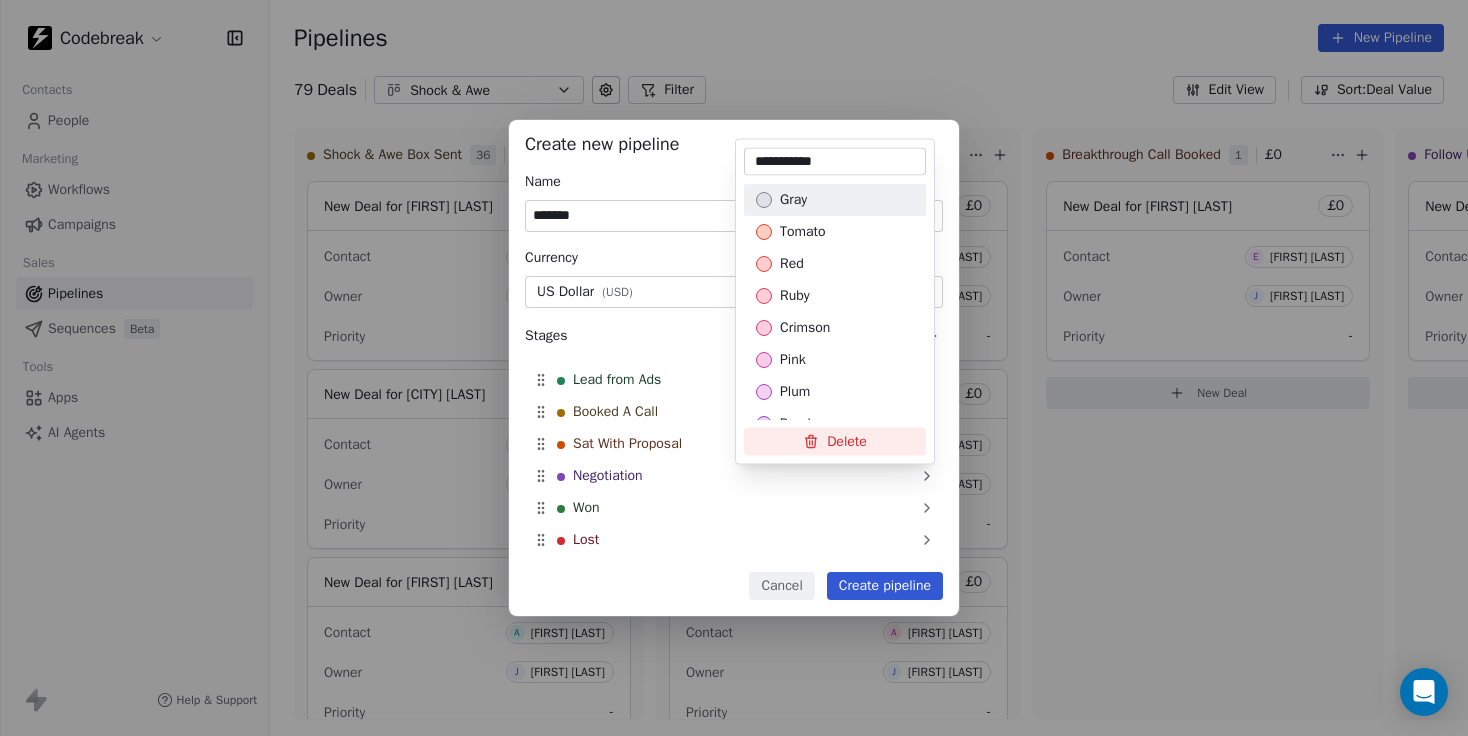 click on "Create new pipeline Name ******* Currency US Dollar ( USD ) Stages New Lead Lead from Ads Booked A Call Sat With Proposal Negotiation Won Lost
To pick up a draggable item, press the space bar.
While dragging, use the arrow keys to move the item.
Press space again to drop the item in its new position, or press escape to cancel.
Cancel Create pipeline" at bounding box center [734, 368] 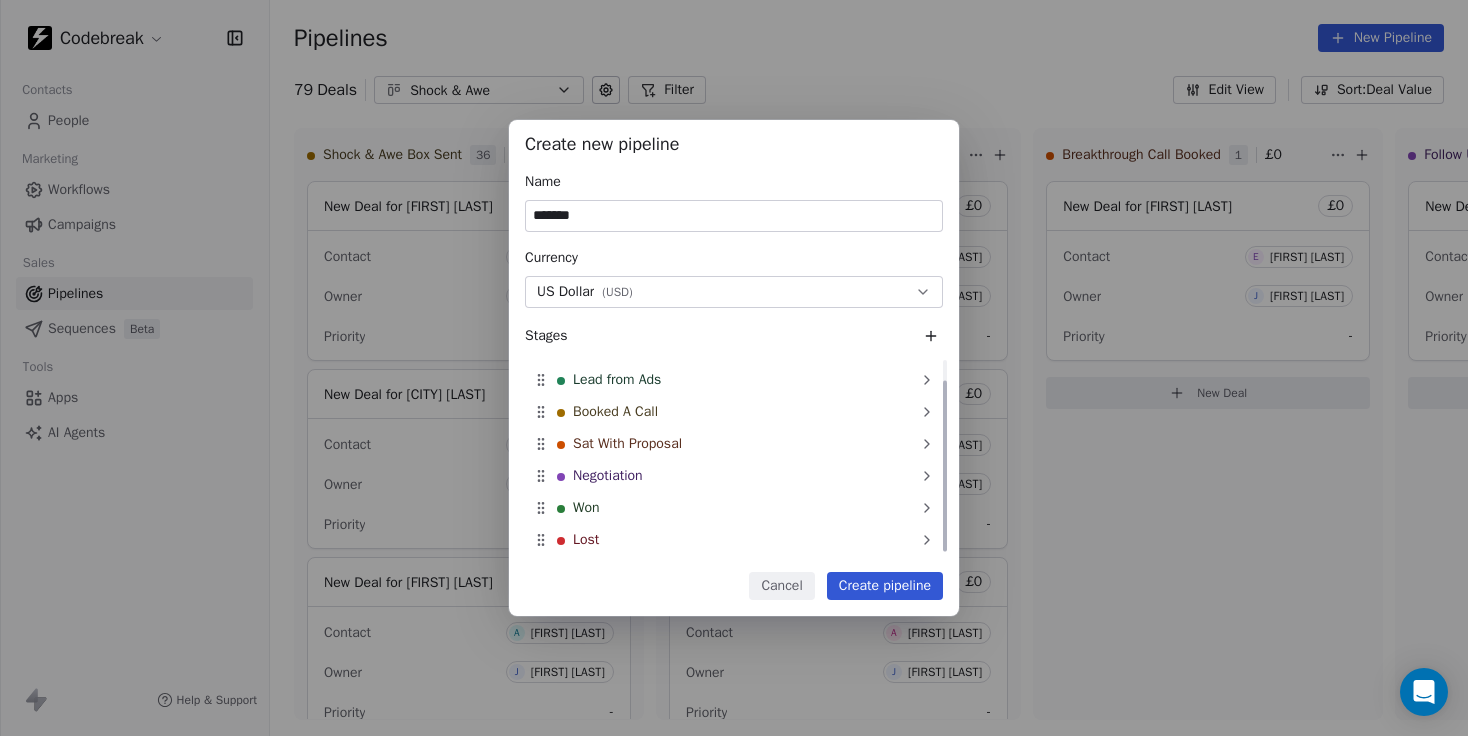 click on "Negotiation" at bounding box center (608, 476) 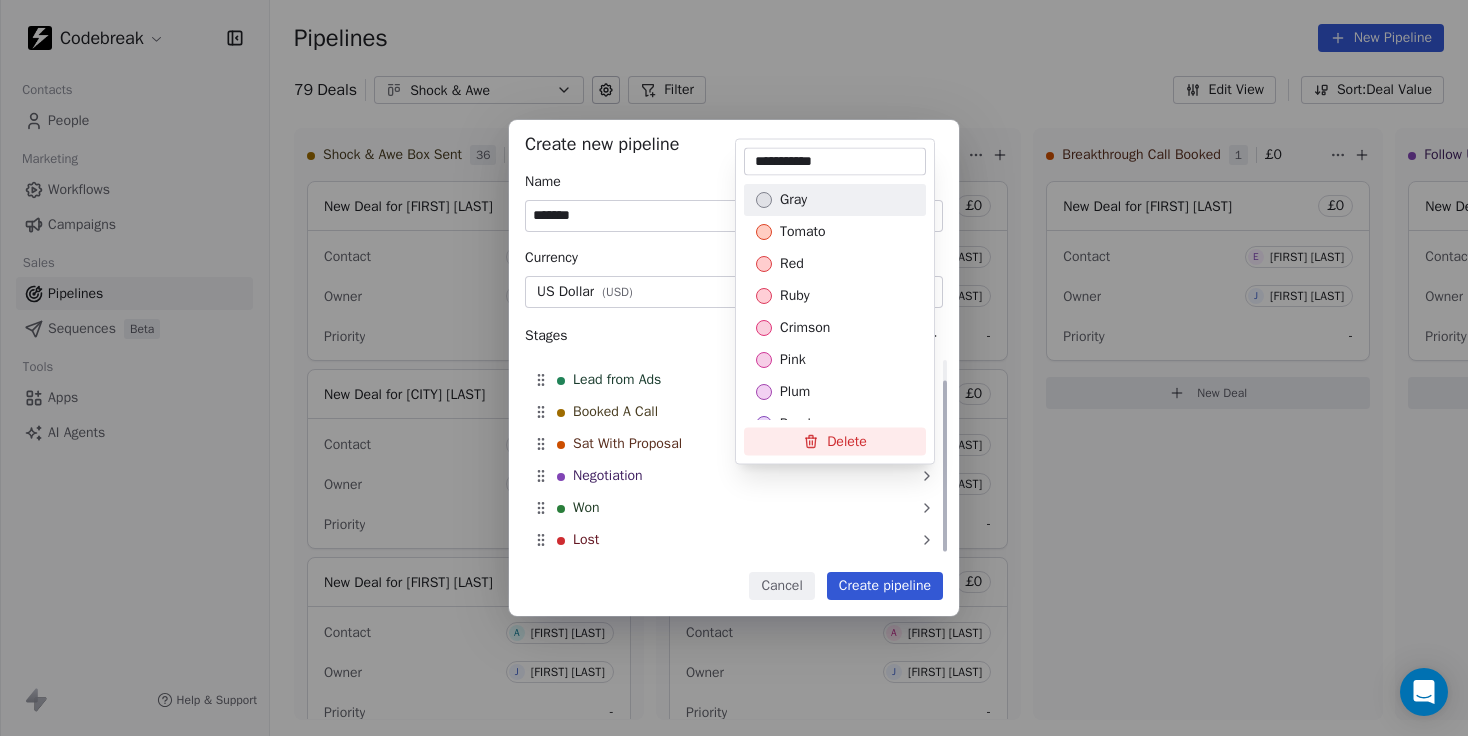 click on "Create new pipeline Name ******* Currency US Dollar ( USD ) Stages New Lead Lead from Ads Booked A Call Sat With Proposal Negotiation Won Lost
To pick up a draggable item, press the space bar.
While dragging, use the arrow keys to move the item.
Press space again to drop the item in its new position, or press escape to cancel.
Cancel Create pipeline" at bounding box center [734, 368] 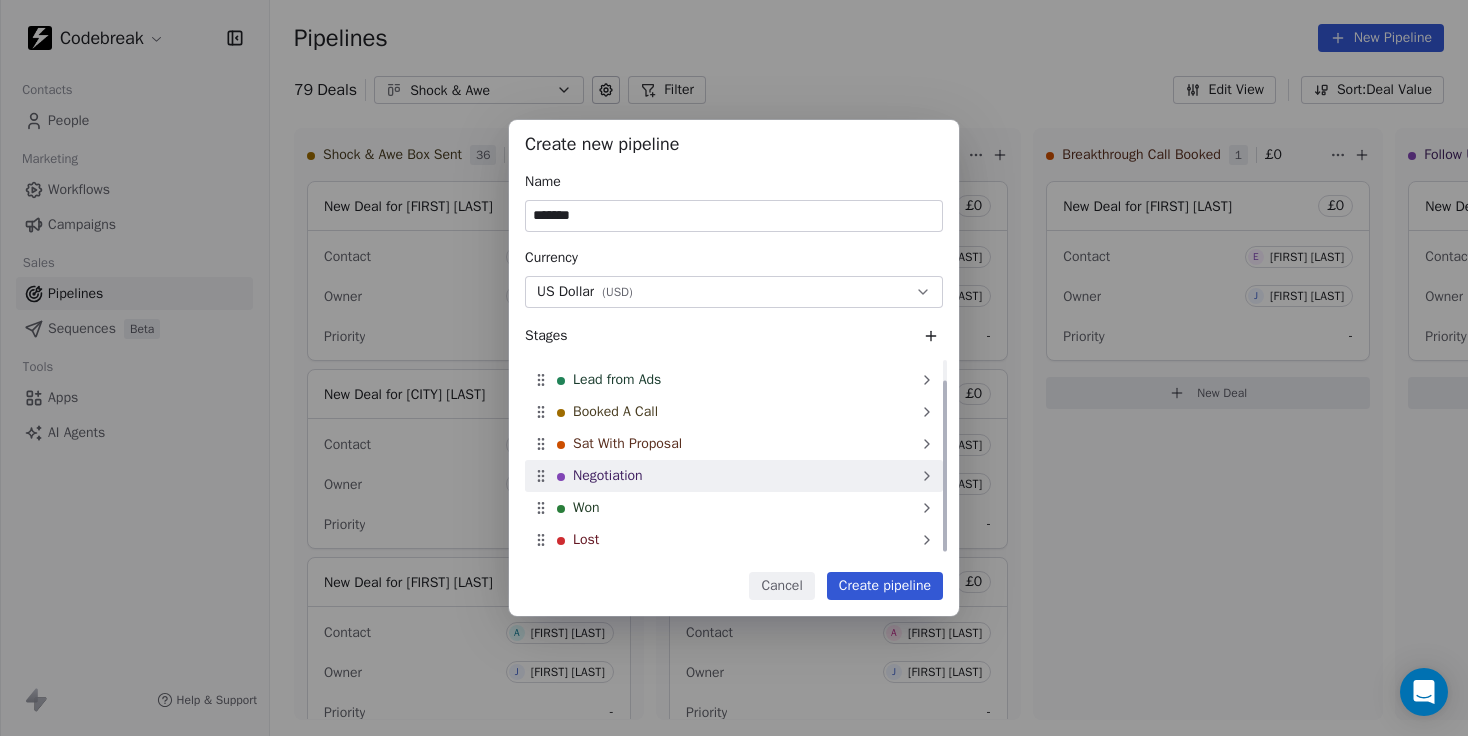 click on "Negotiation" at bounding box center [608, 476] 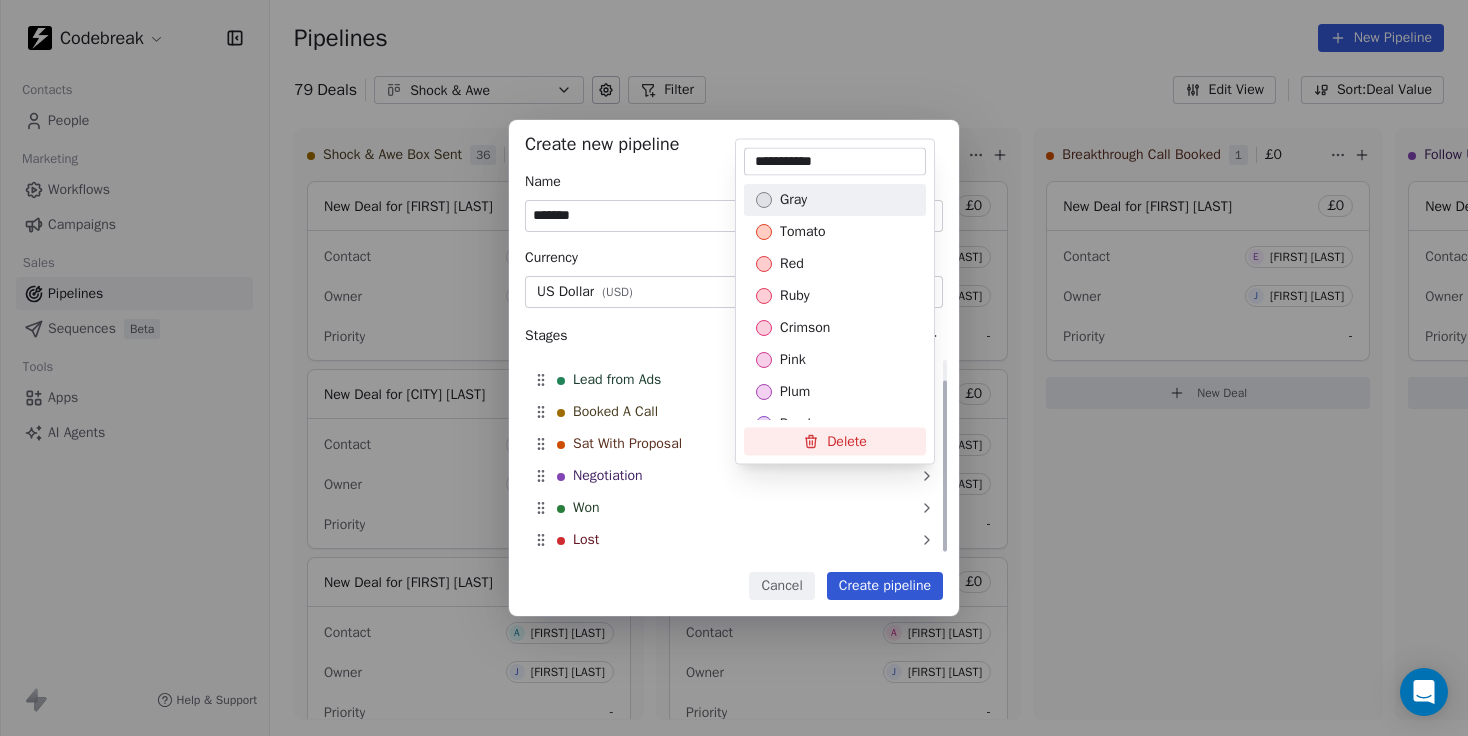 click on "Create new pipeline Name ******* Currency US Dollar ( USD ) Stages New Lead Lead from Ads Booked A Call Sat With Proposal Negotiation Won Lost
To pick up a draggable item, press the space bar.
While dragging, use the arrow keys to move the item.
Press space again to drop the item in its new position, or press escape to cancel.
Cancel Create pipeline" at bounding box center (734, 368) 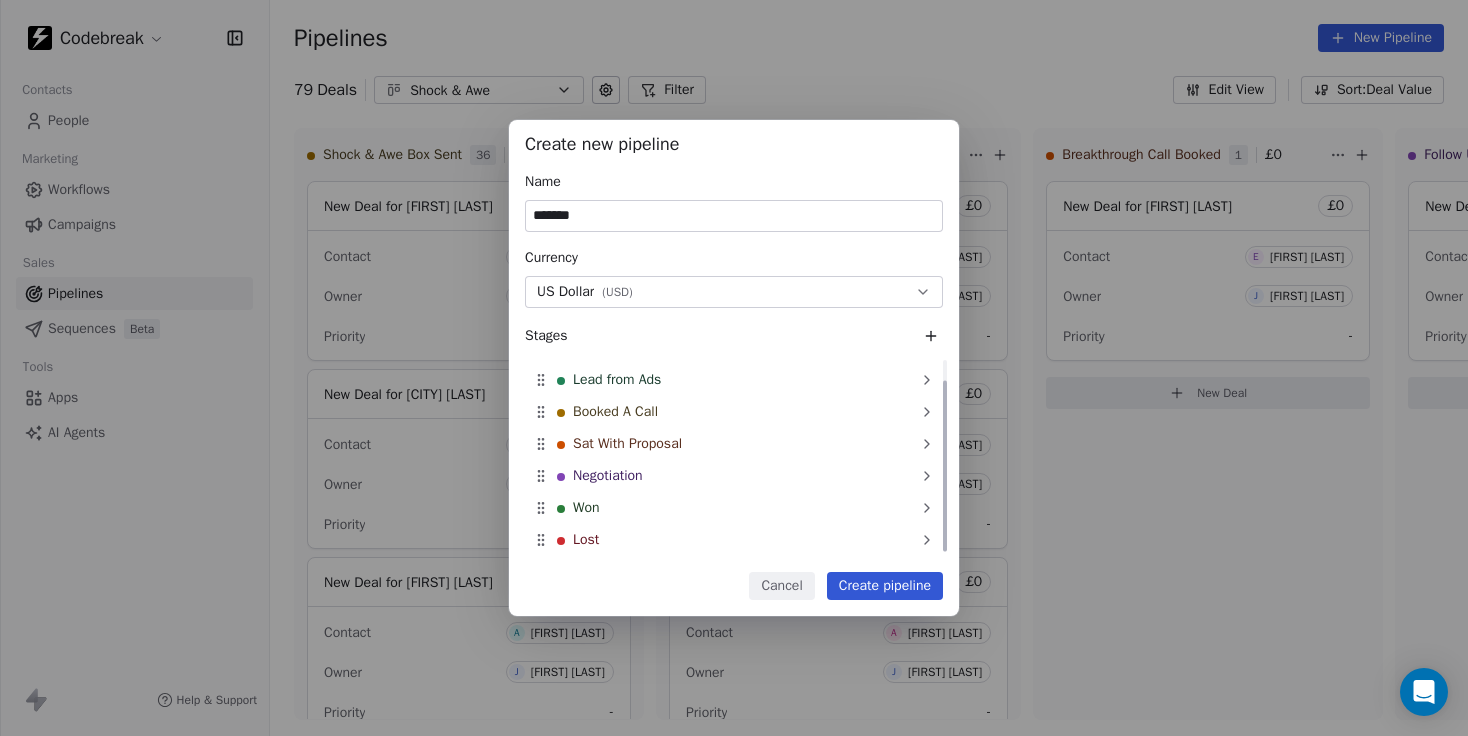 click on "Negotiation" at bounding box center [608, 476] 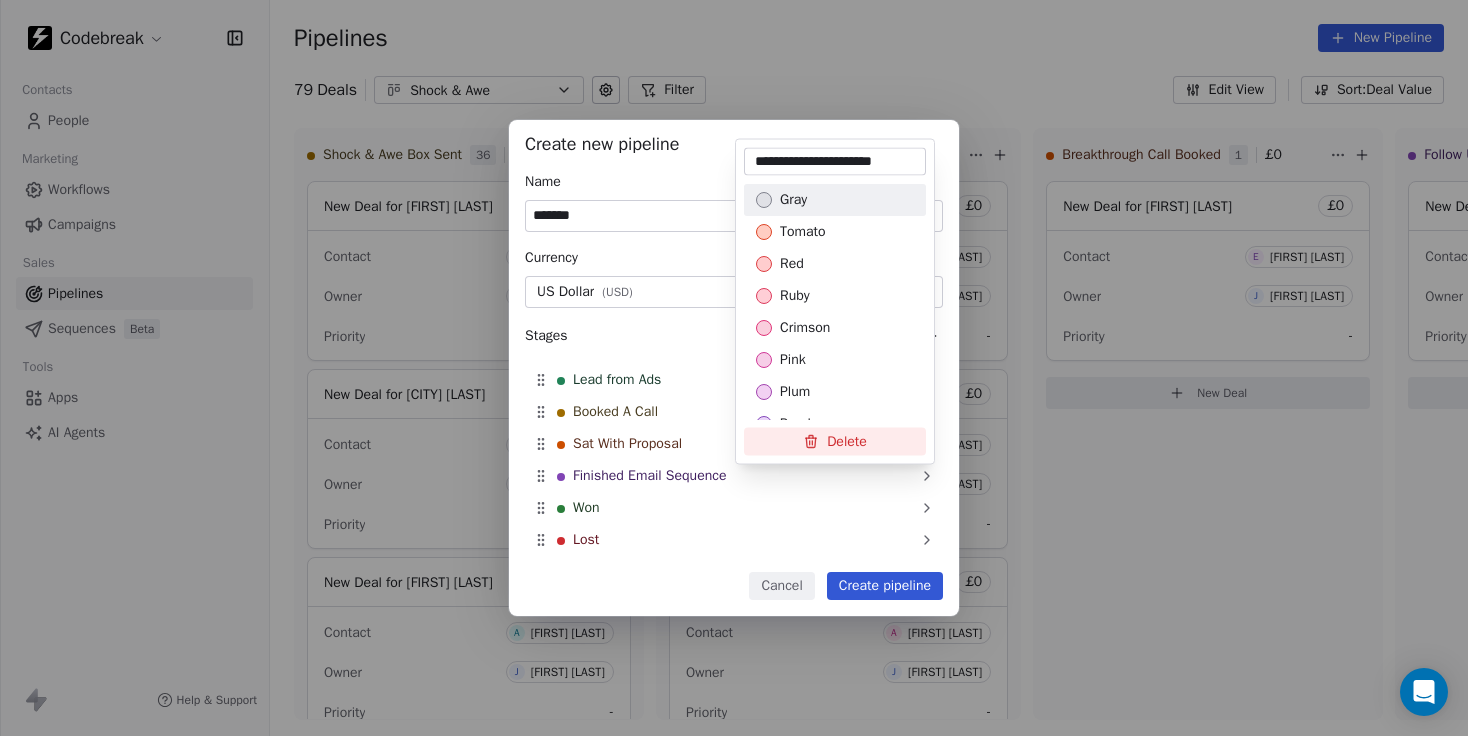 type on "**********" 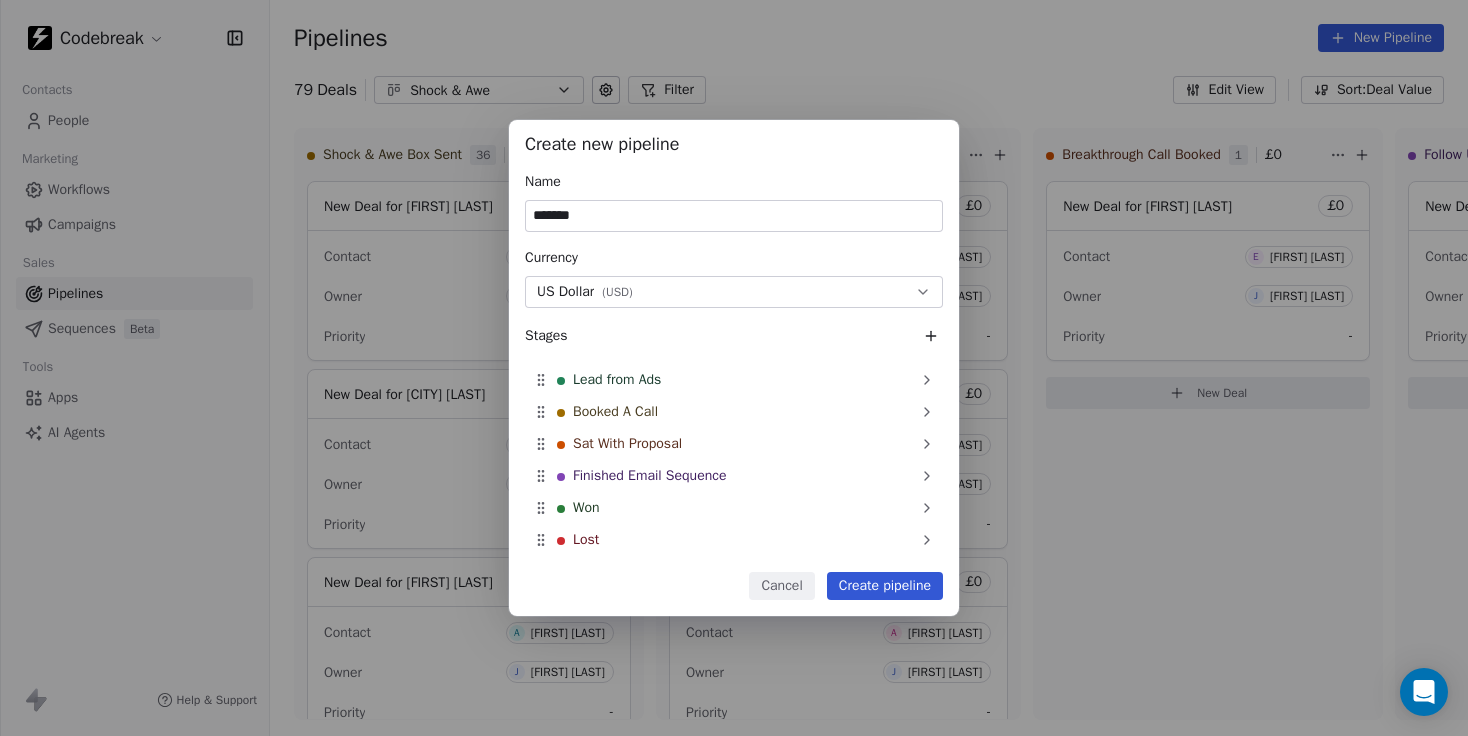 click on "Create pipeline" at bounding box center (885, 586) 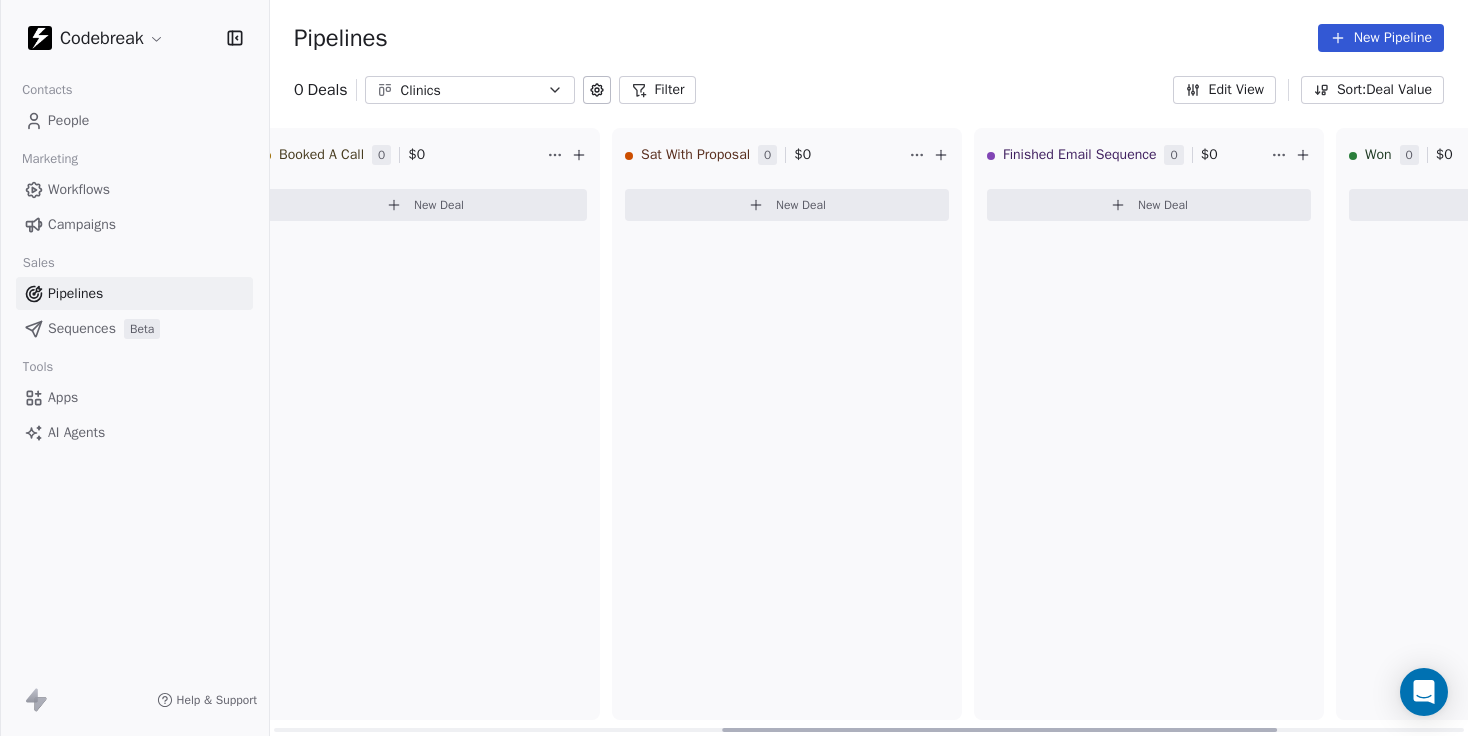 scroll, scrollTop: 0, scrollLeft: 0, axis: both 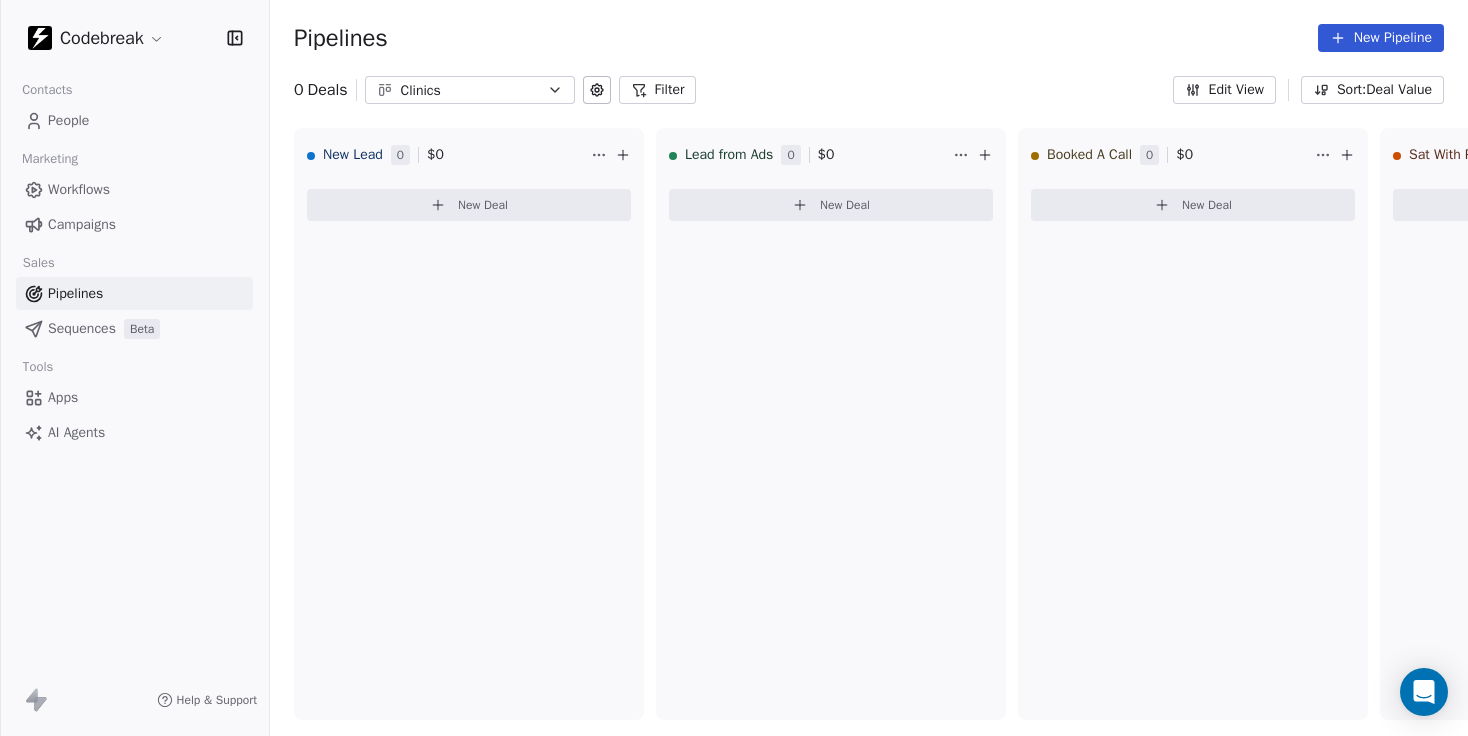 click on "Workflows" at bounding box center [79, 189] 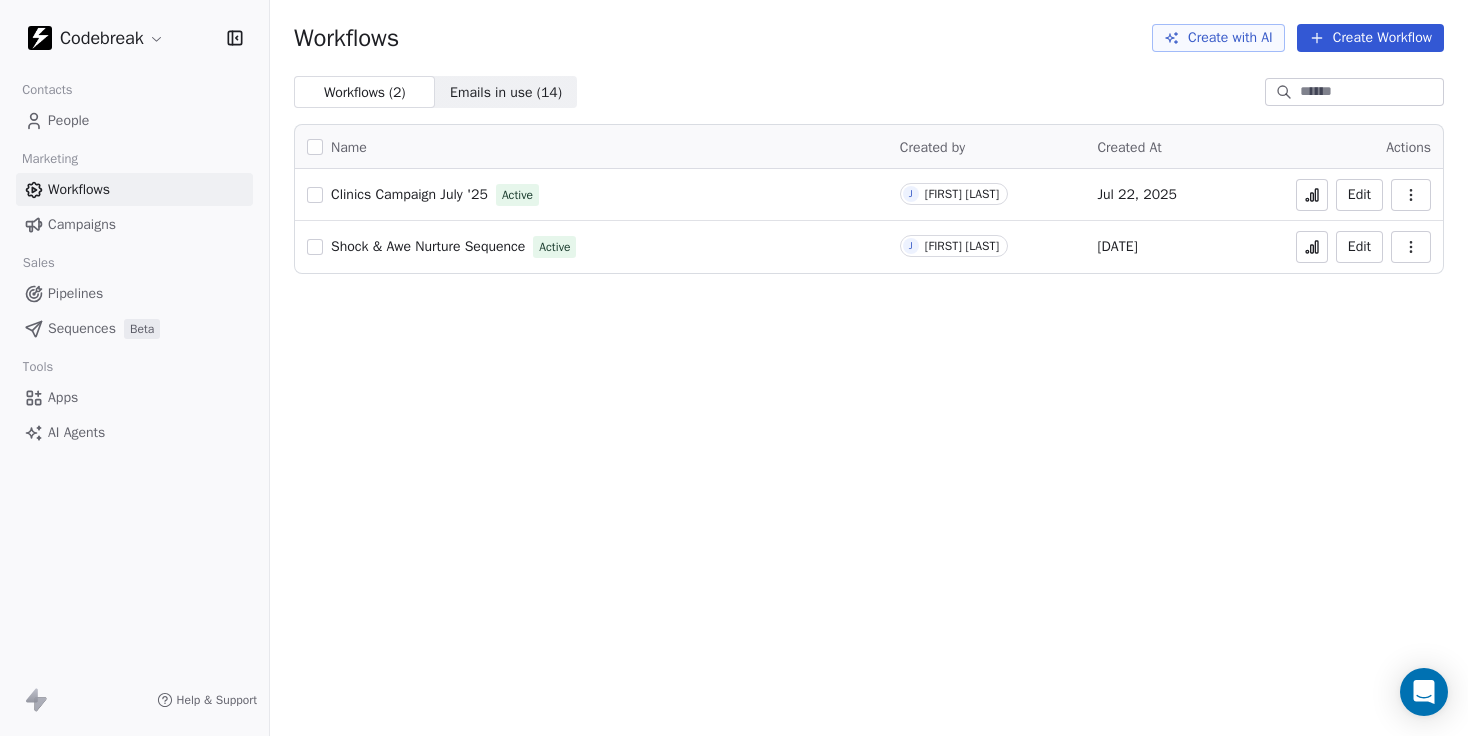 click on "Sequences" at bounding box center (82, 328) 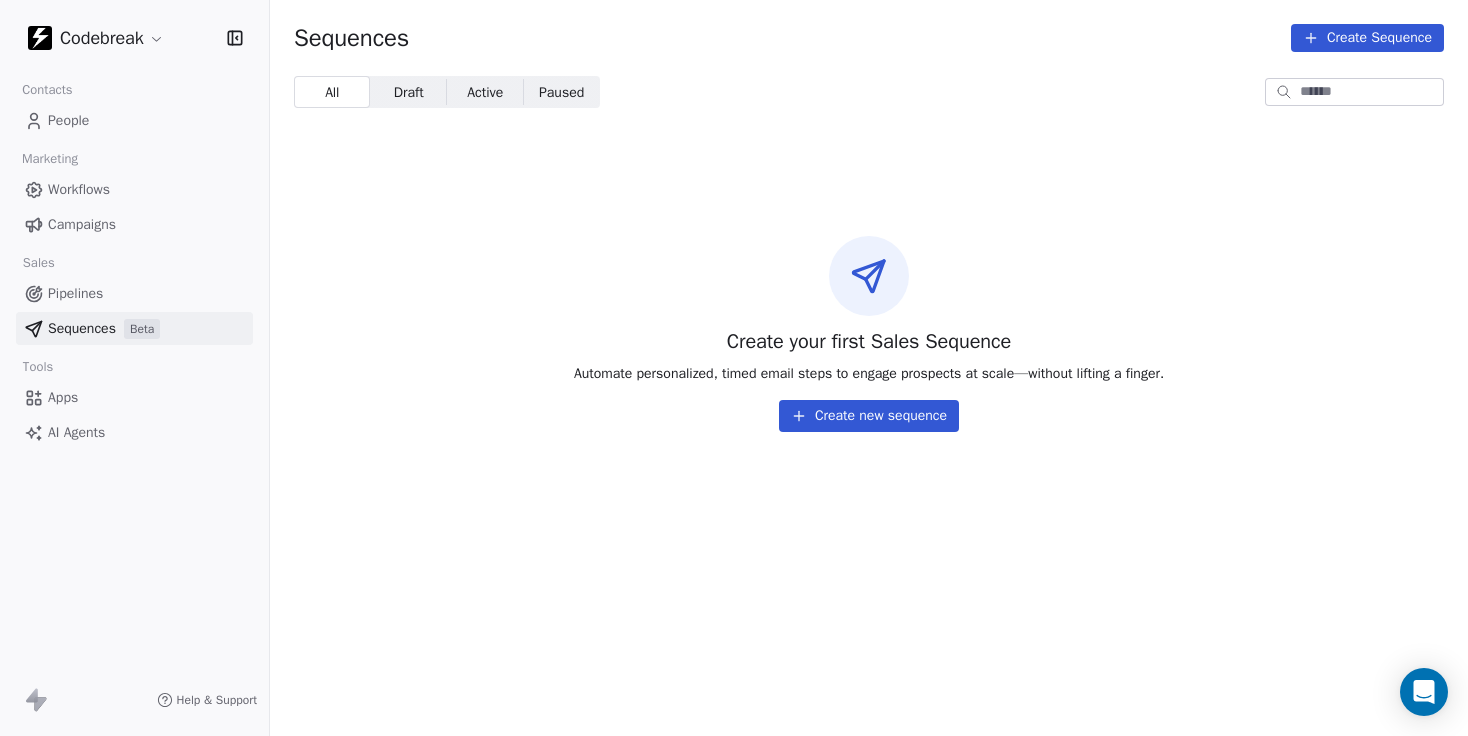 click on "Create new sequence" at bounding box center (869, 416) 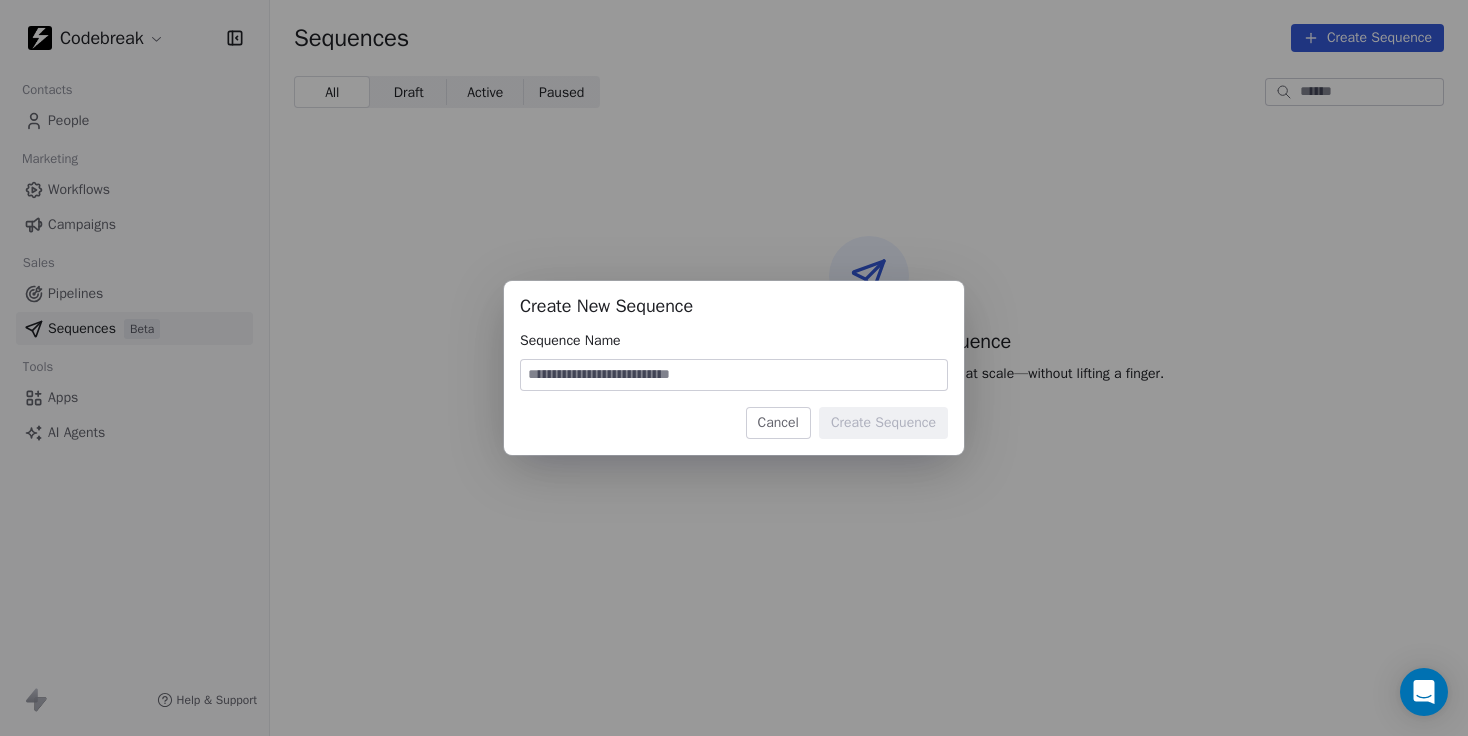 click on "Cancel" at bounding box center (778, 423) 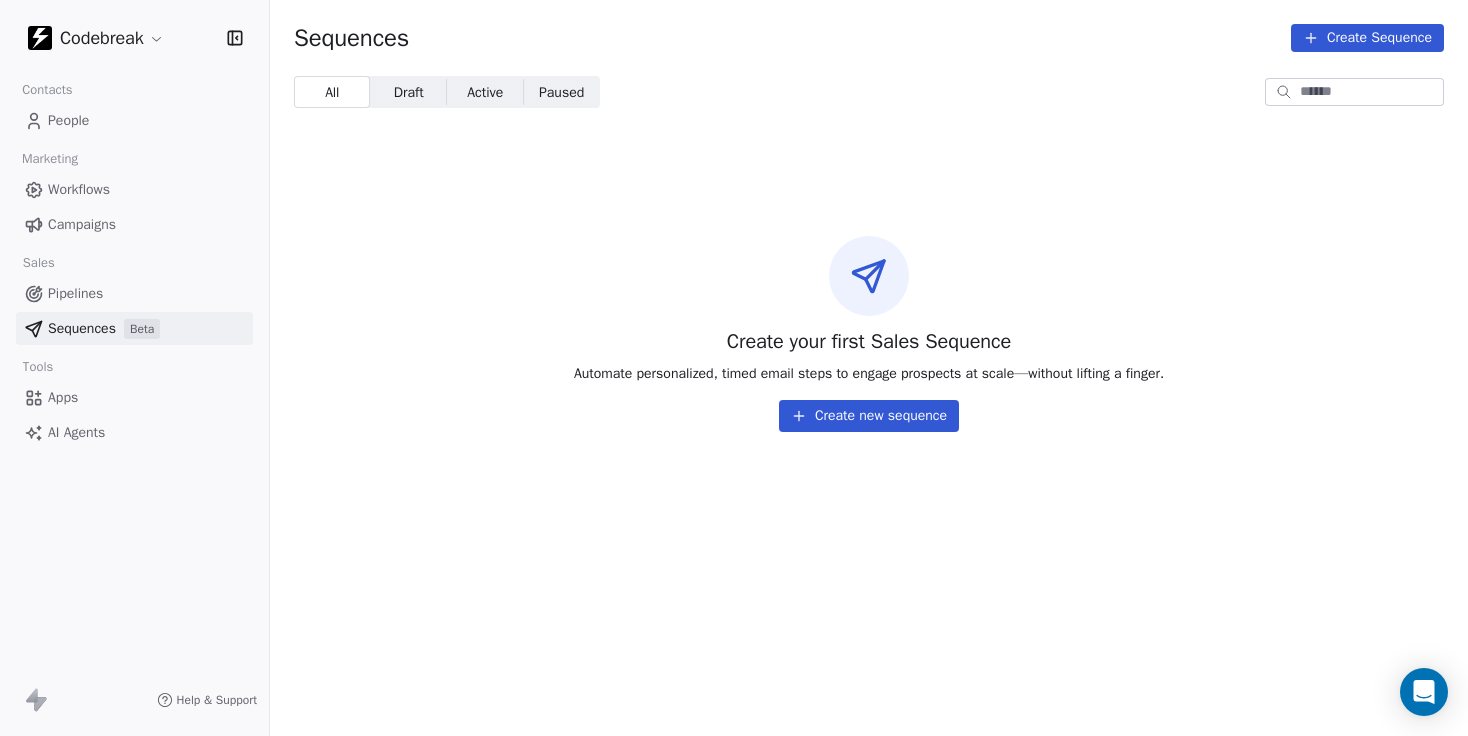 click on "Create new sequence" at bounding box center [869, 416] 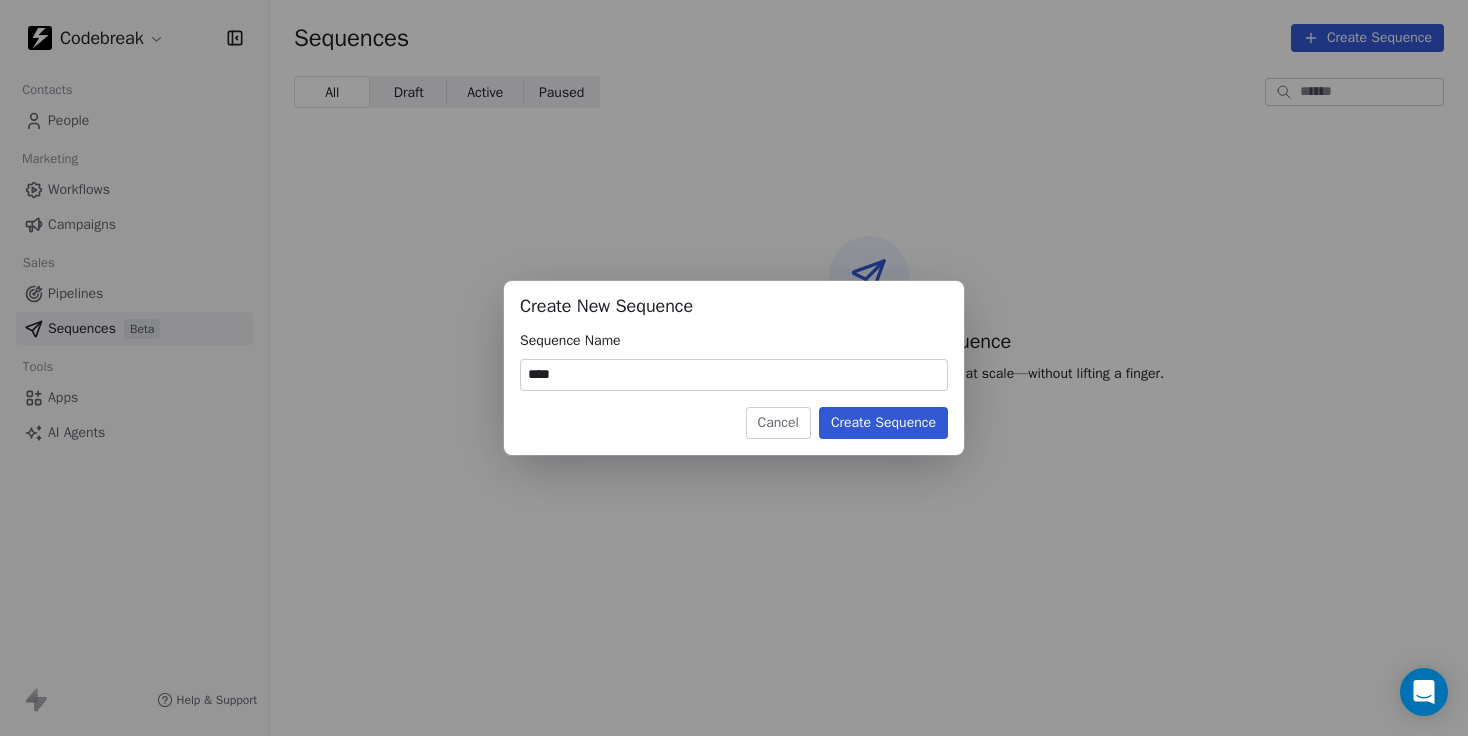 type on "****" 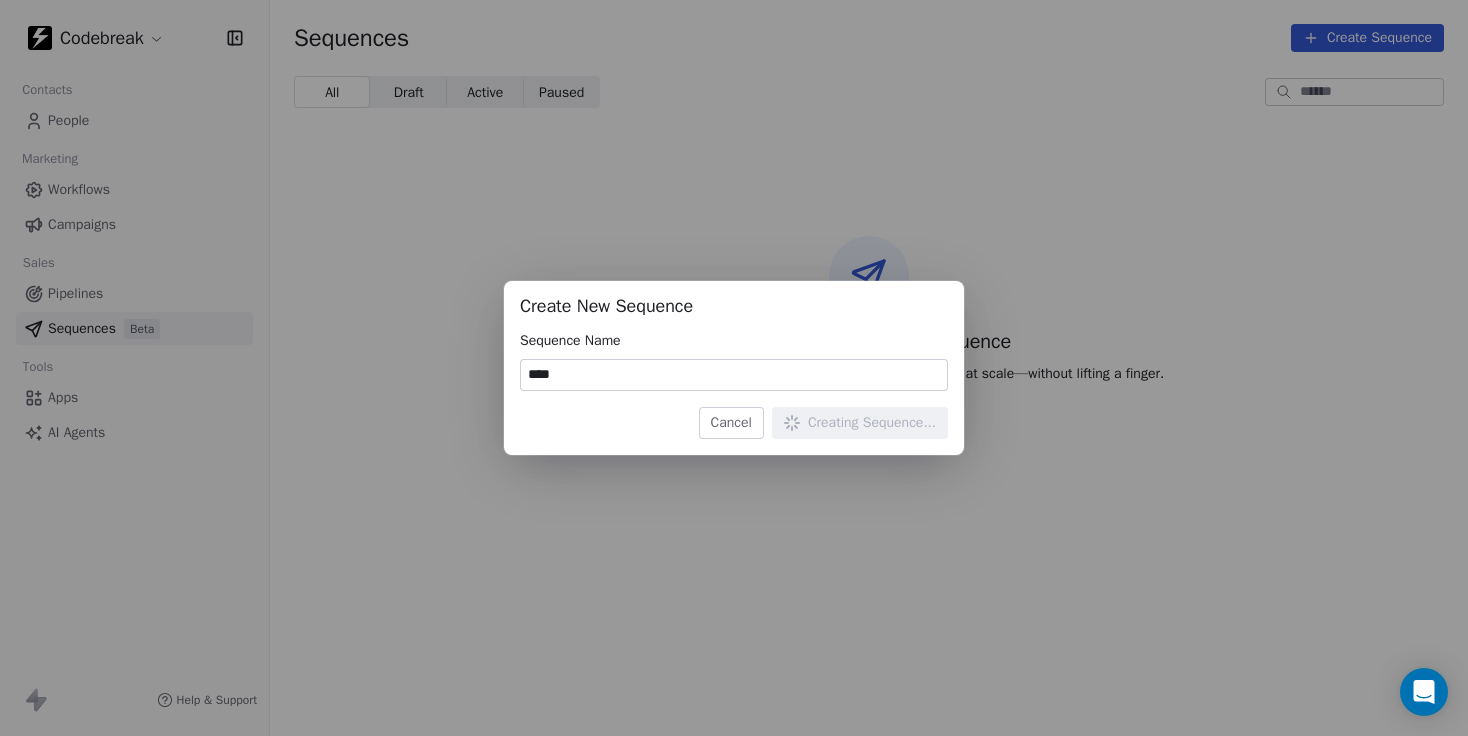 type 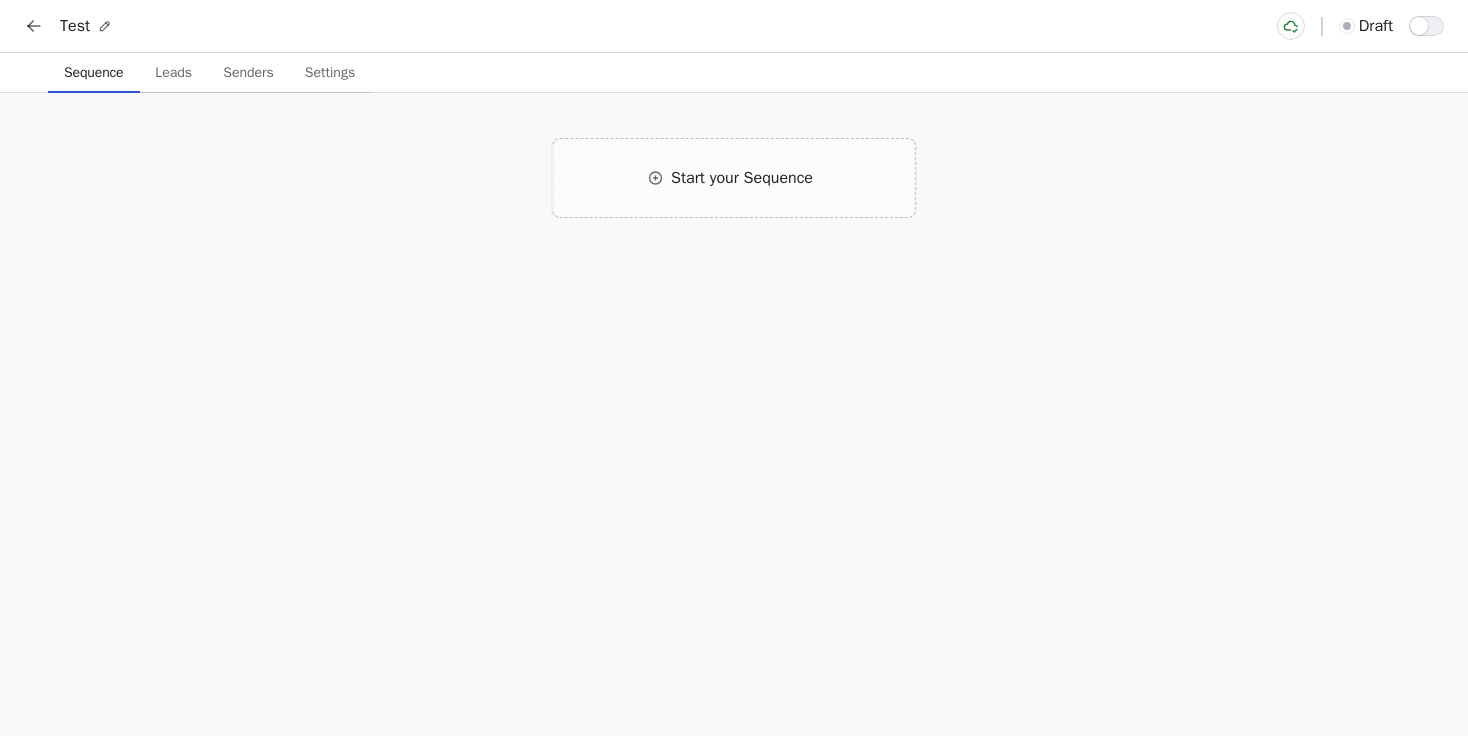 scroll, scrollTop: 0, scrollLeft: 0, axis: both 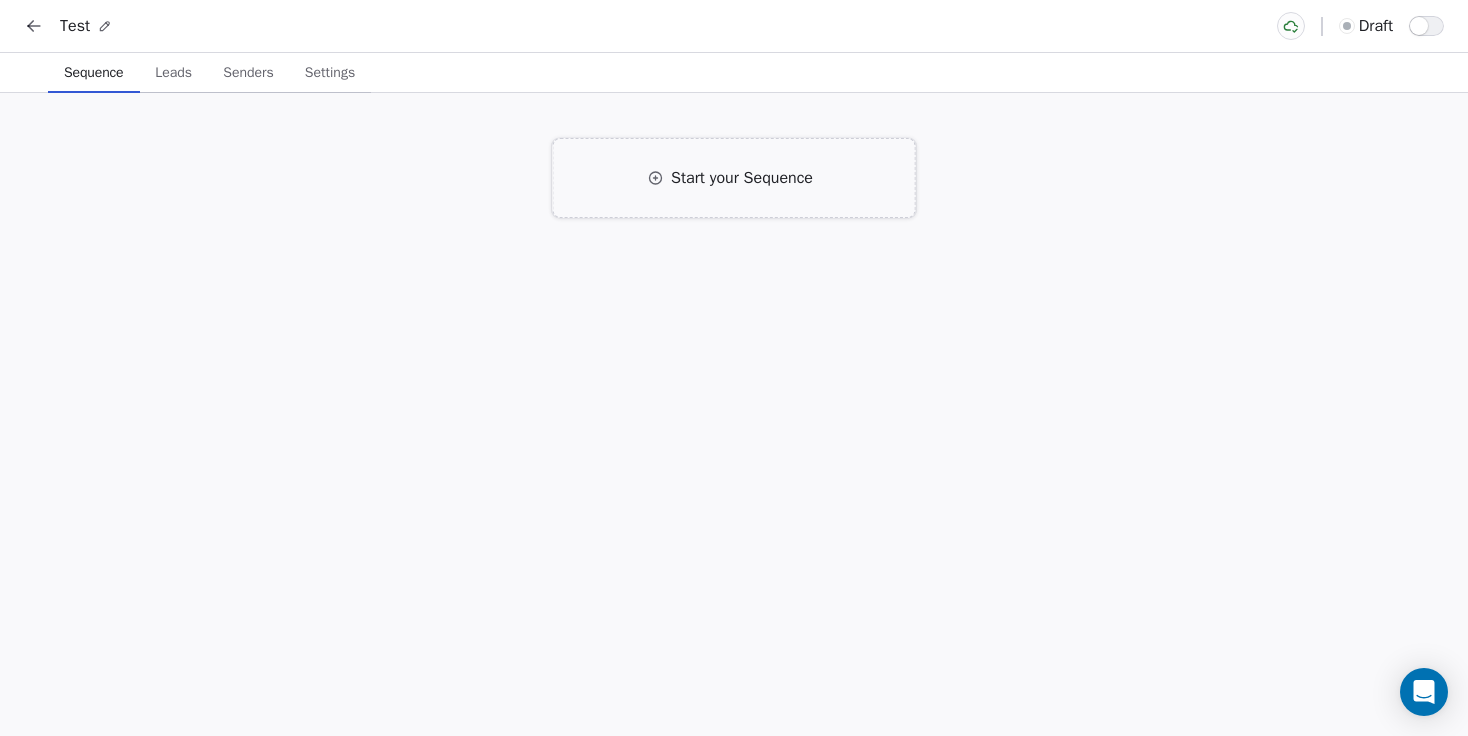 click on "Start your Sequence" at bounding box center (734, 178) 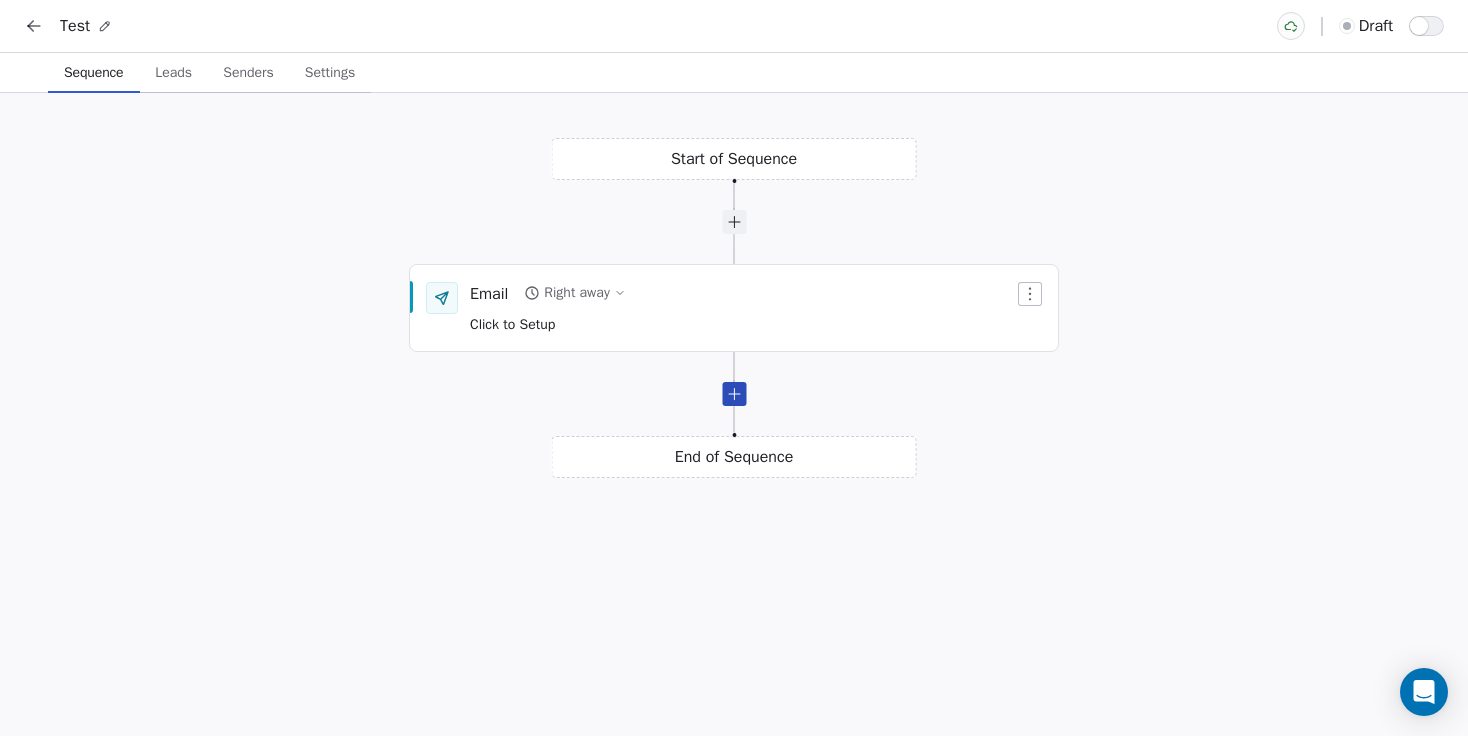 click at bounding box center (734, 394) 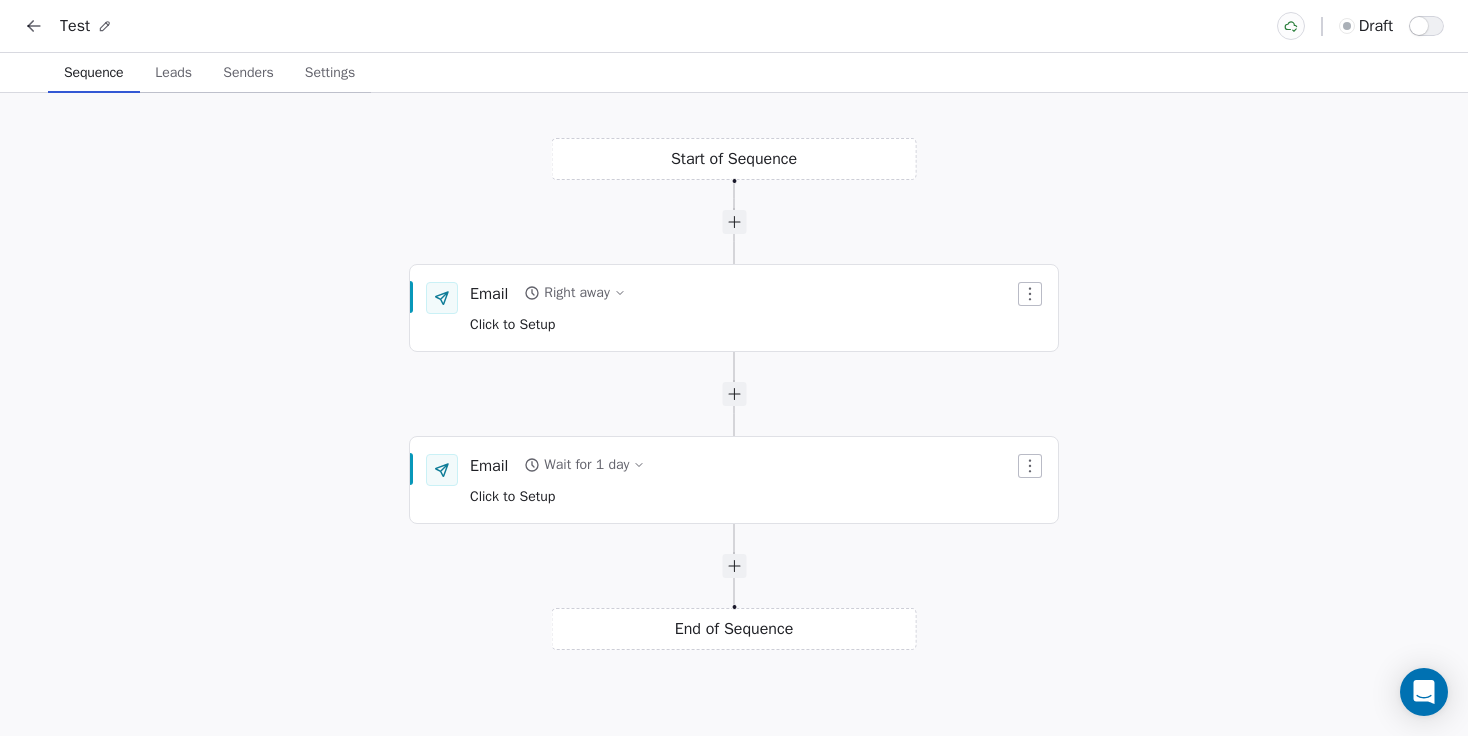 click at bounding box center (734, 566) 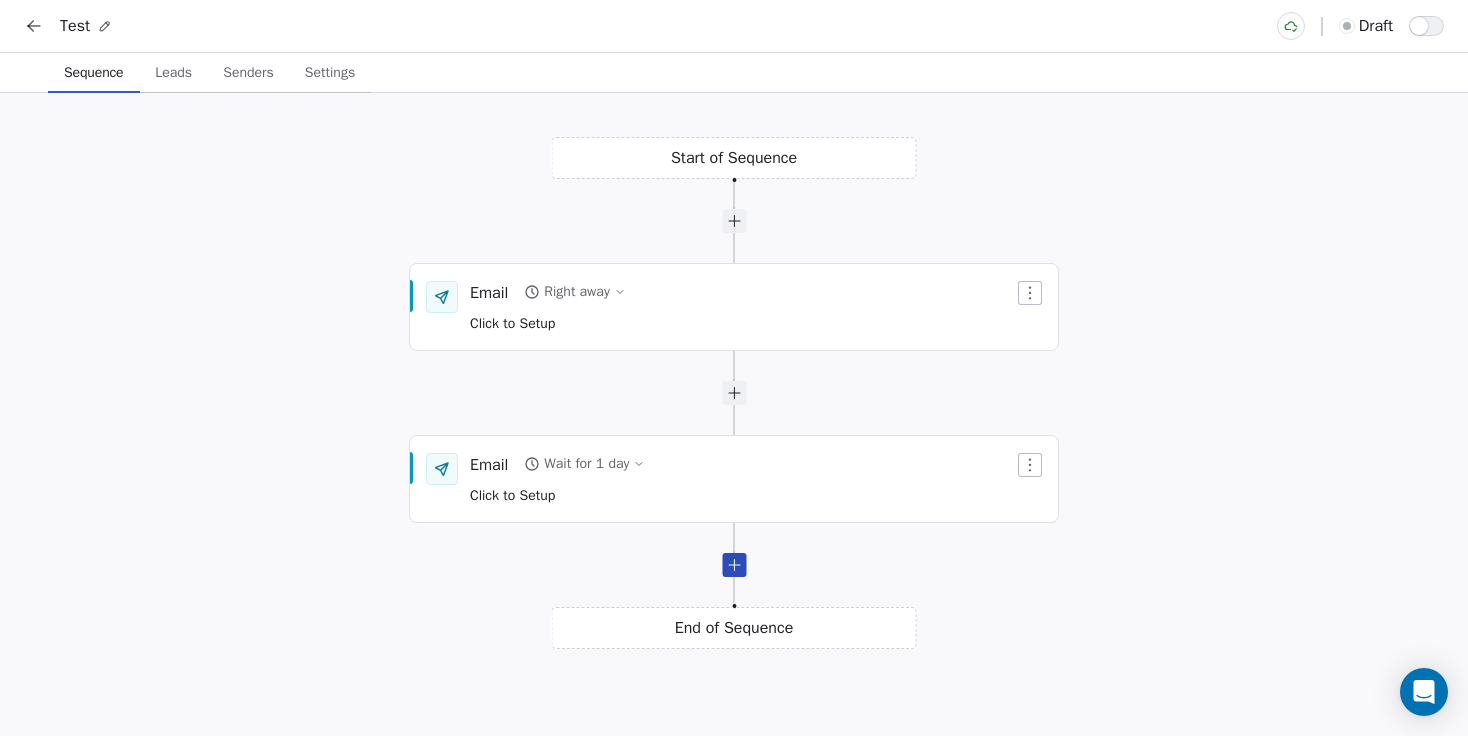 click at bounding box center (734, 565) 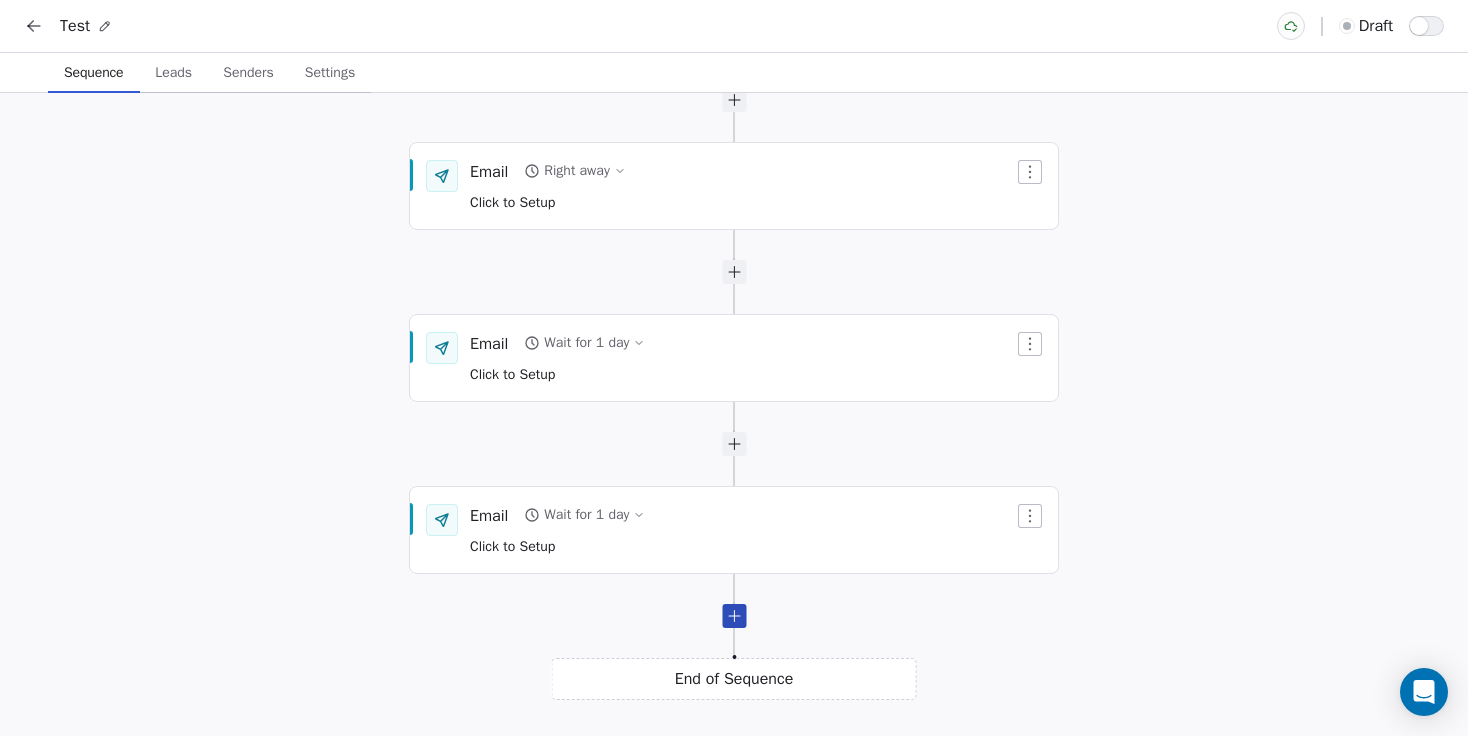 click at bounding box center (734, 616) 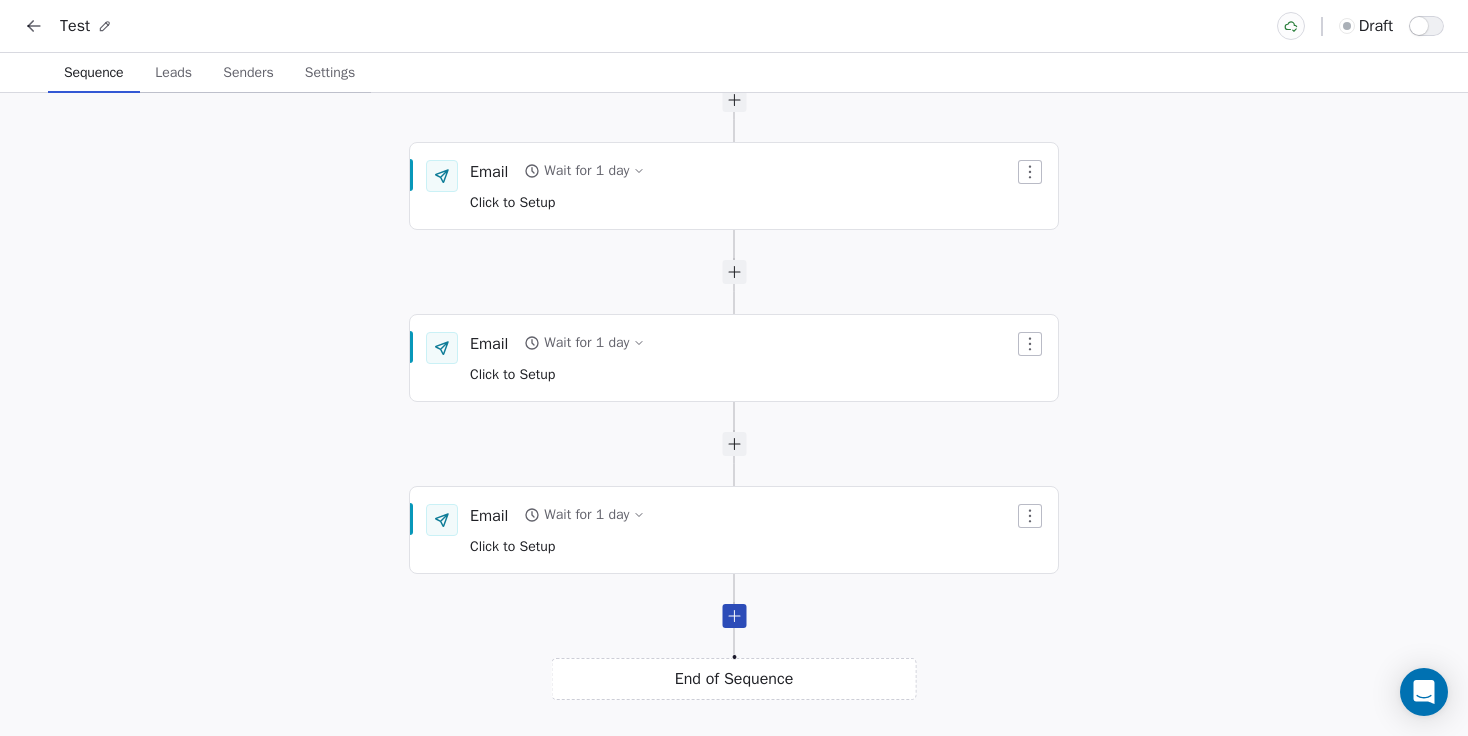 click at bounding box center [734, 616] 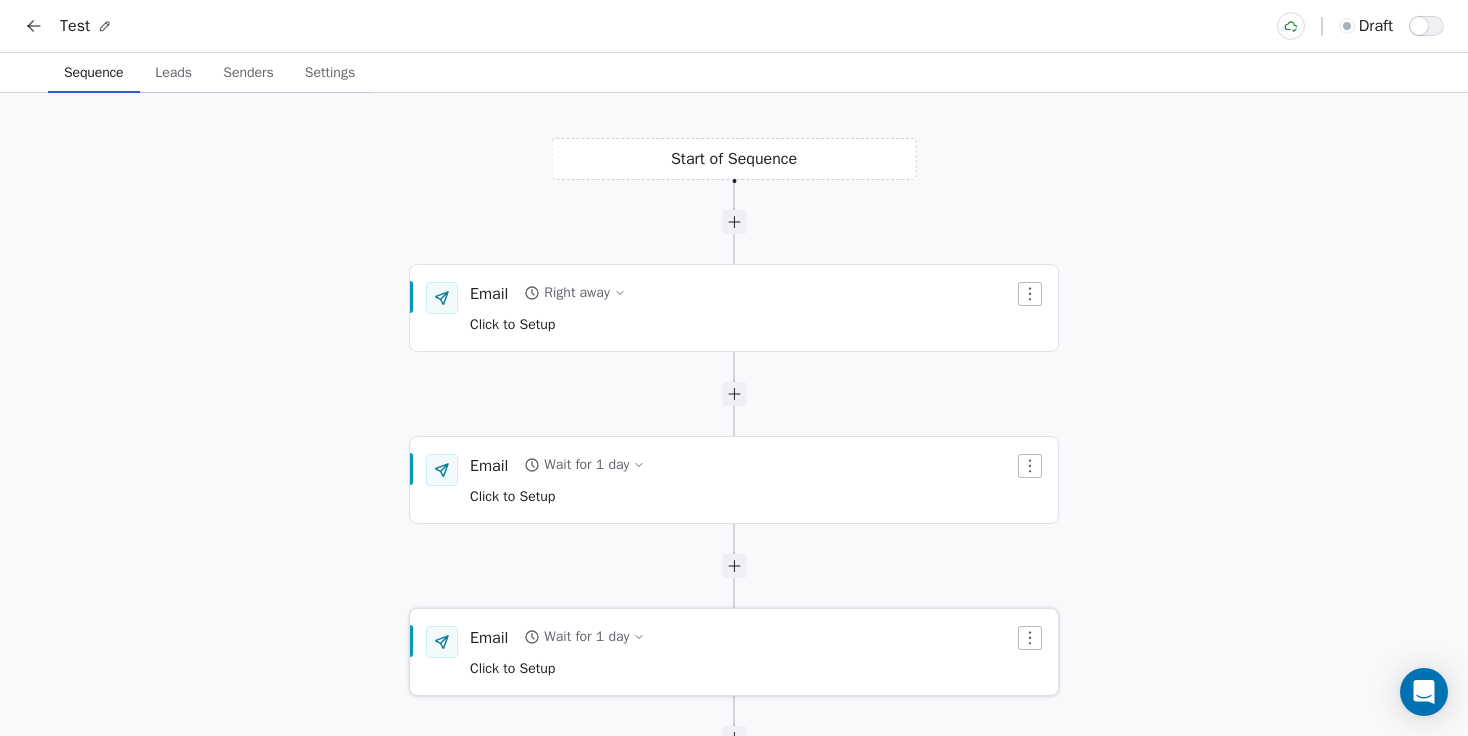 click on "Email Wait for 1 day Click to Setup" at bounding box center [720, 652] 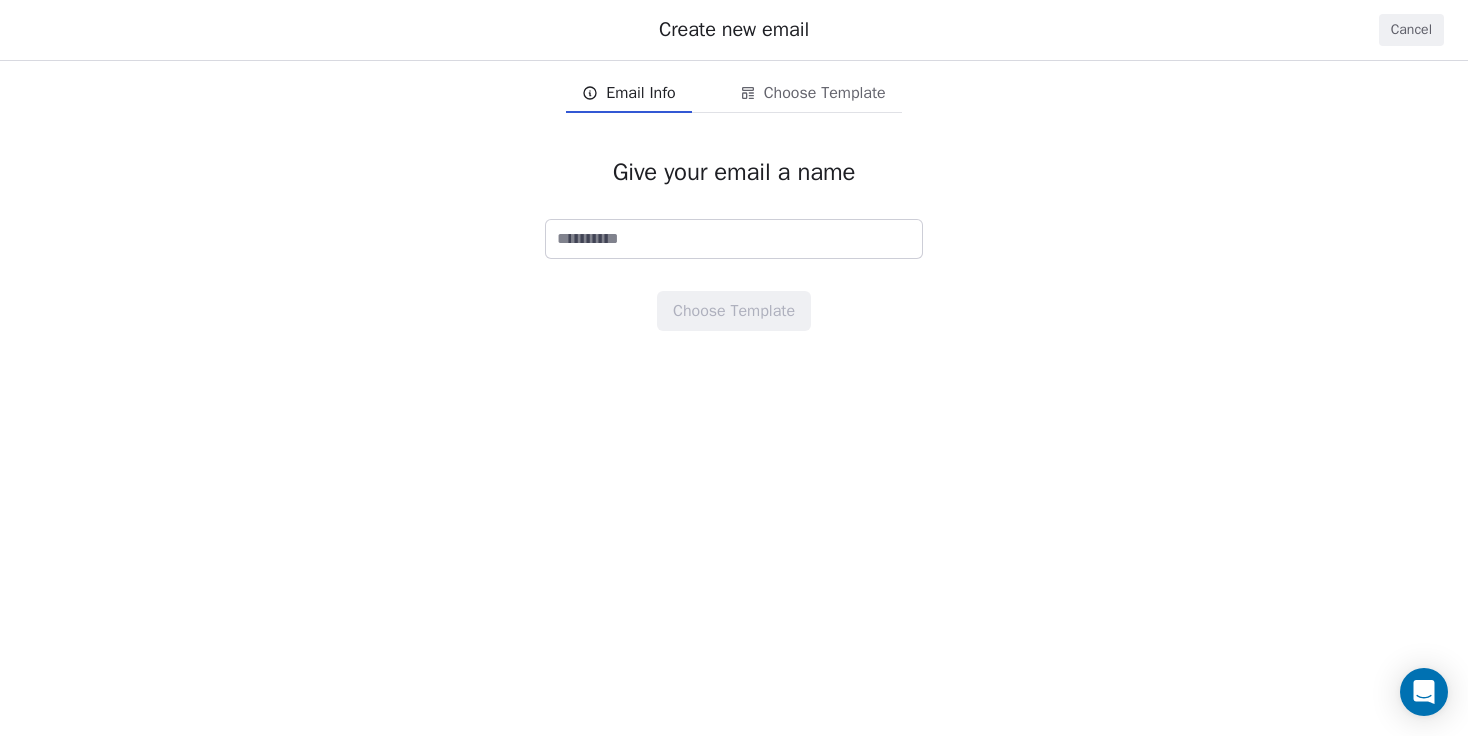 click on "Give your email a name Choose Template" at bounding box center [734, 244] 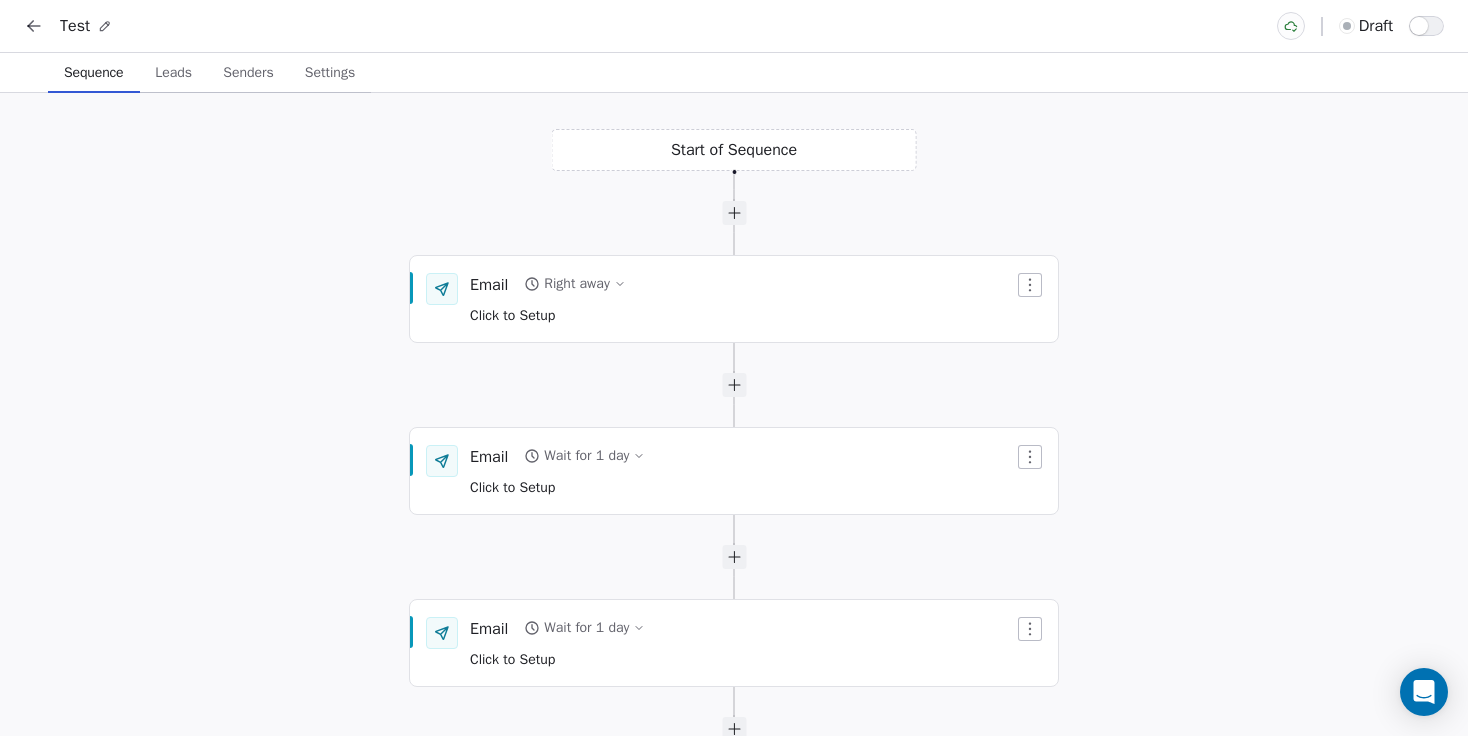 click 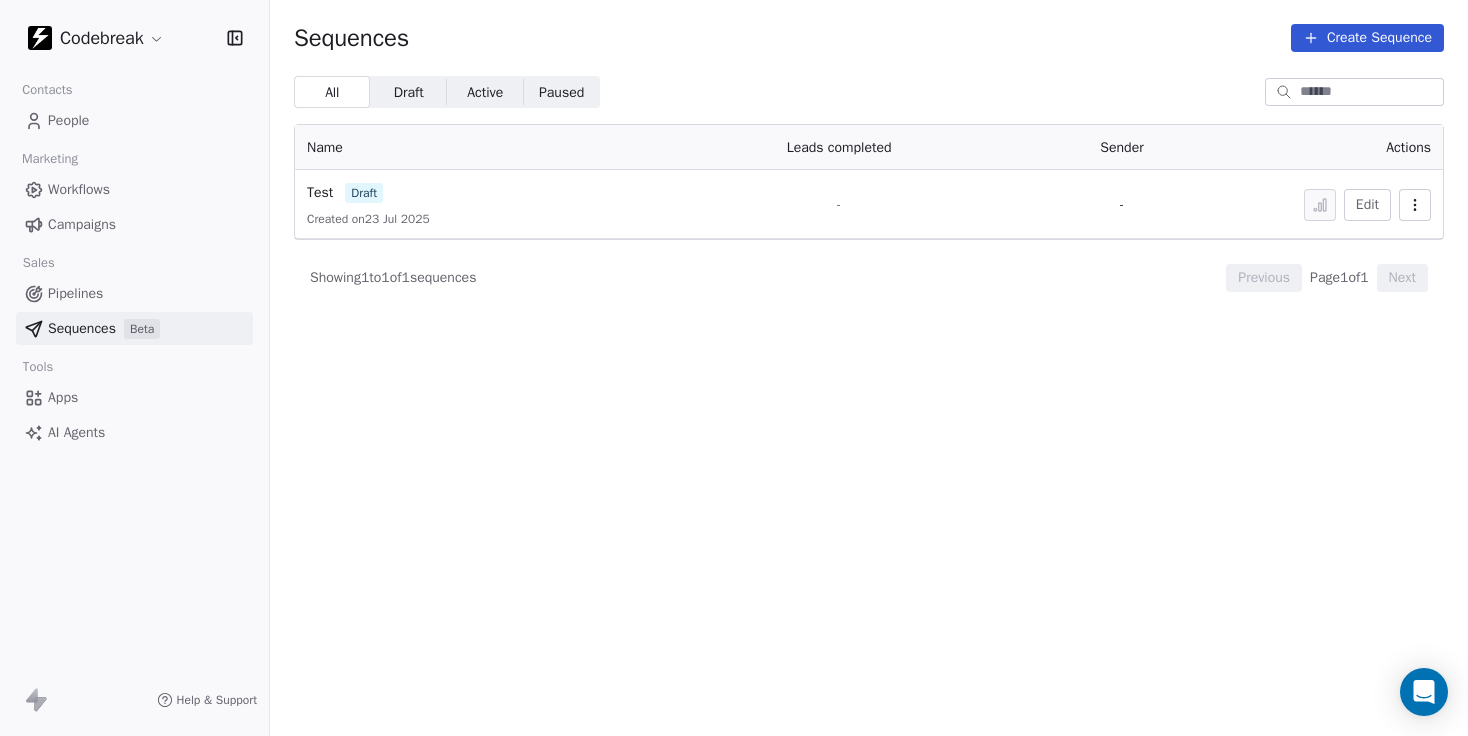 click 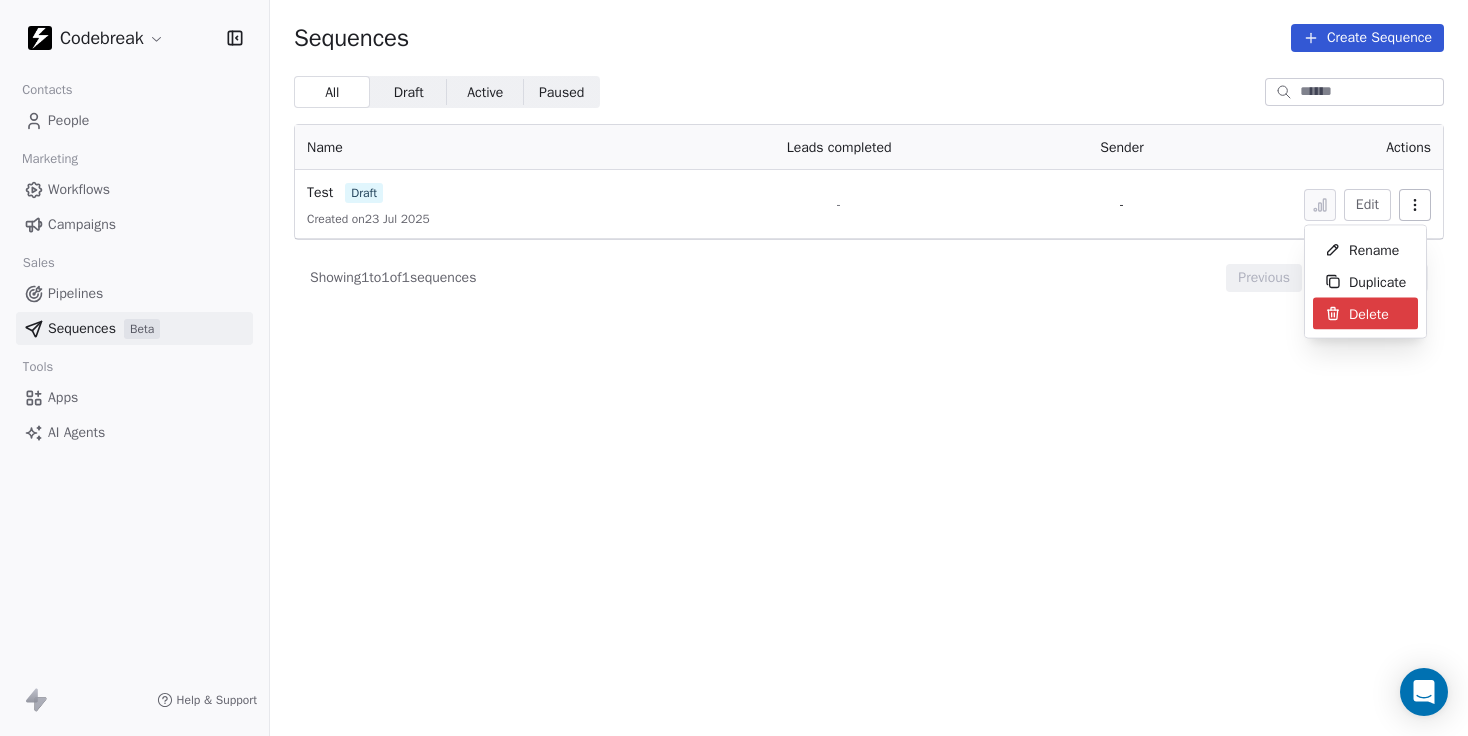click on "Delete" at bounding box center (1369, 313) 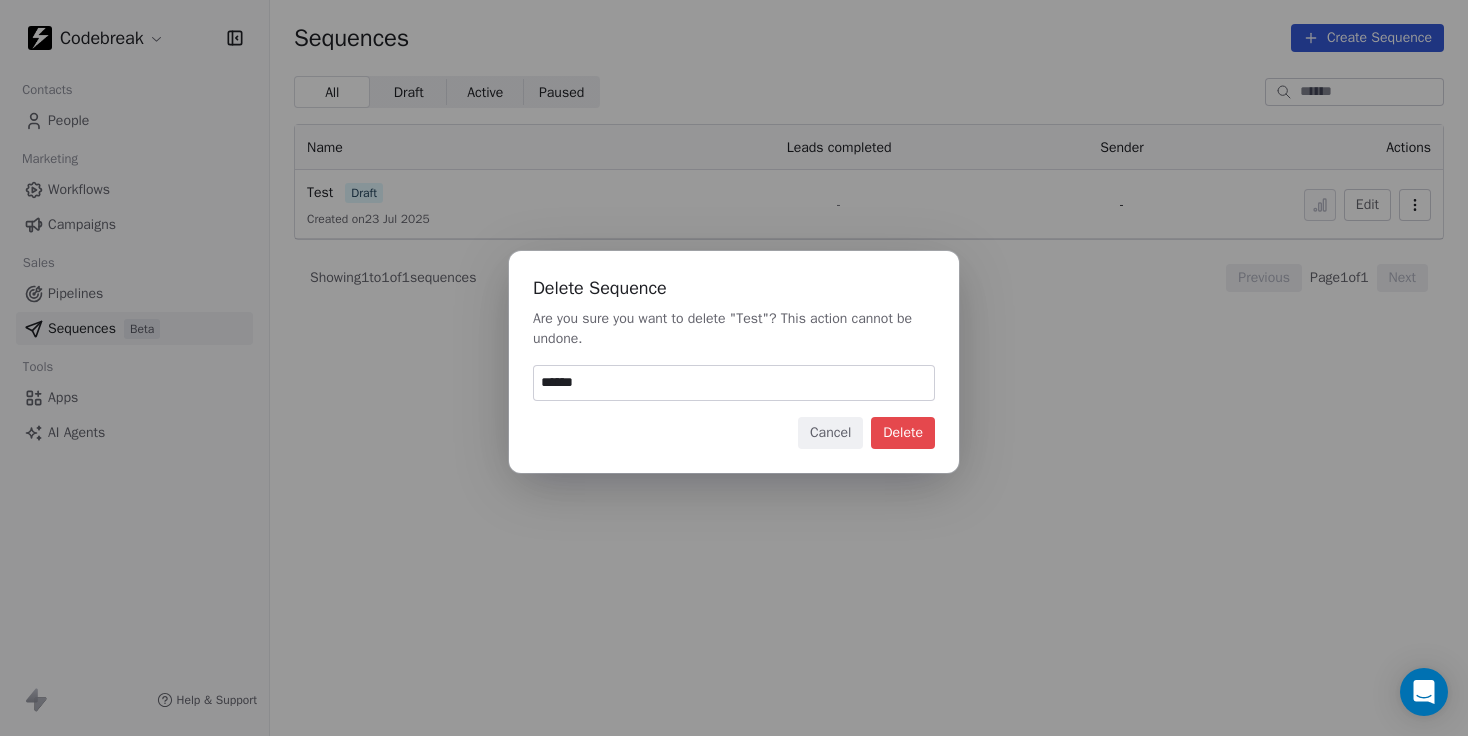 type on "******" 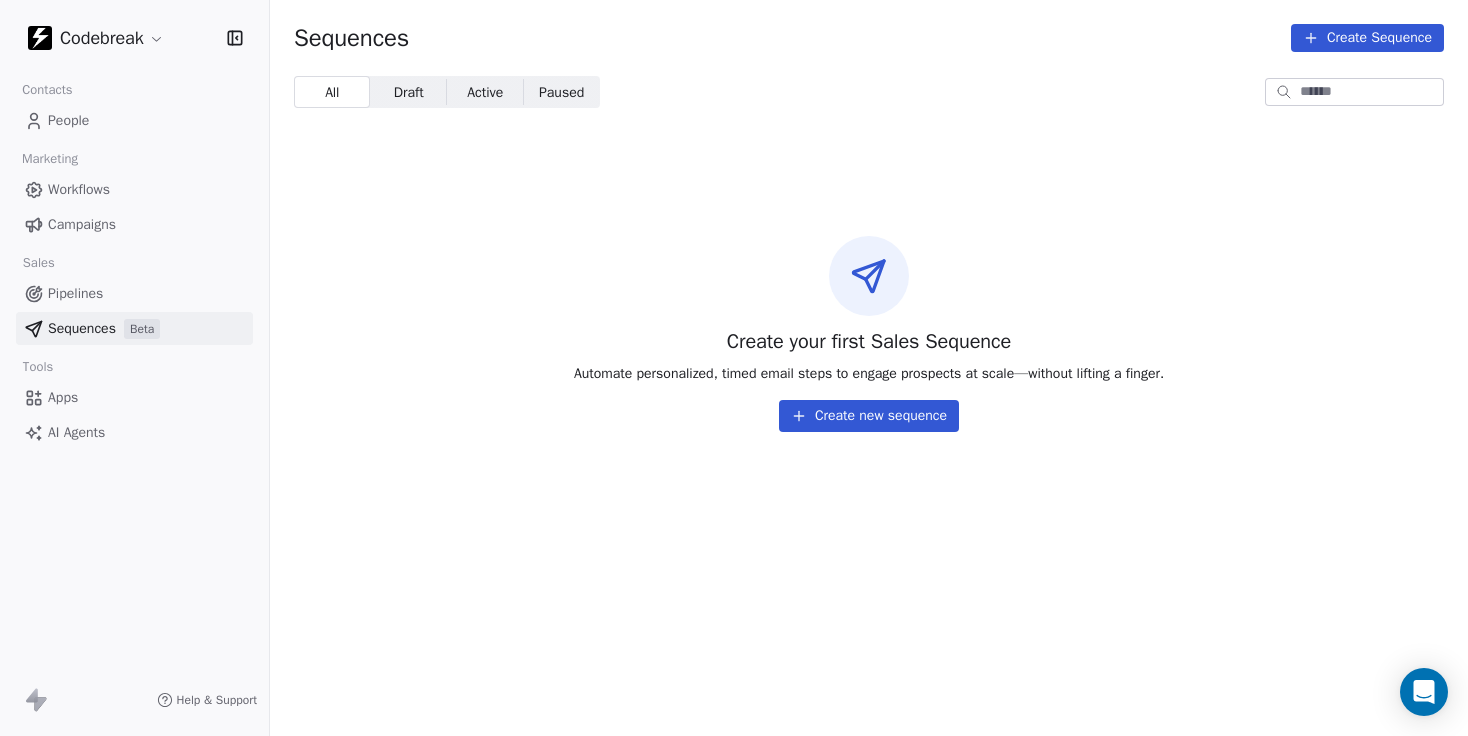 click on "Workflows" at bounding box center [79, 189] 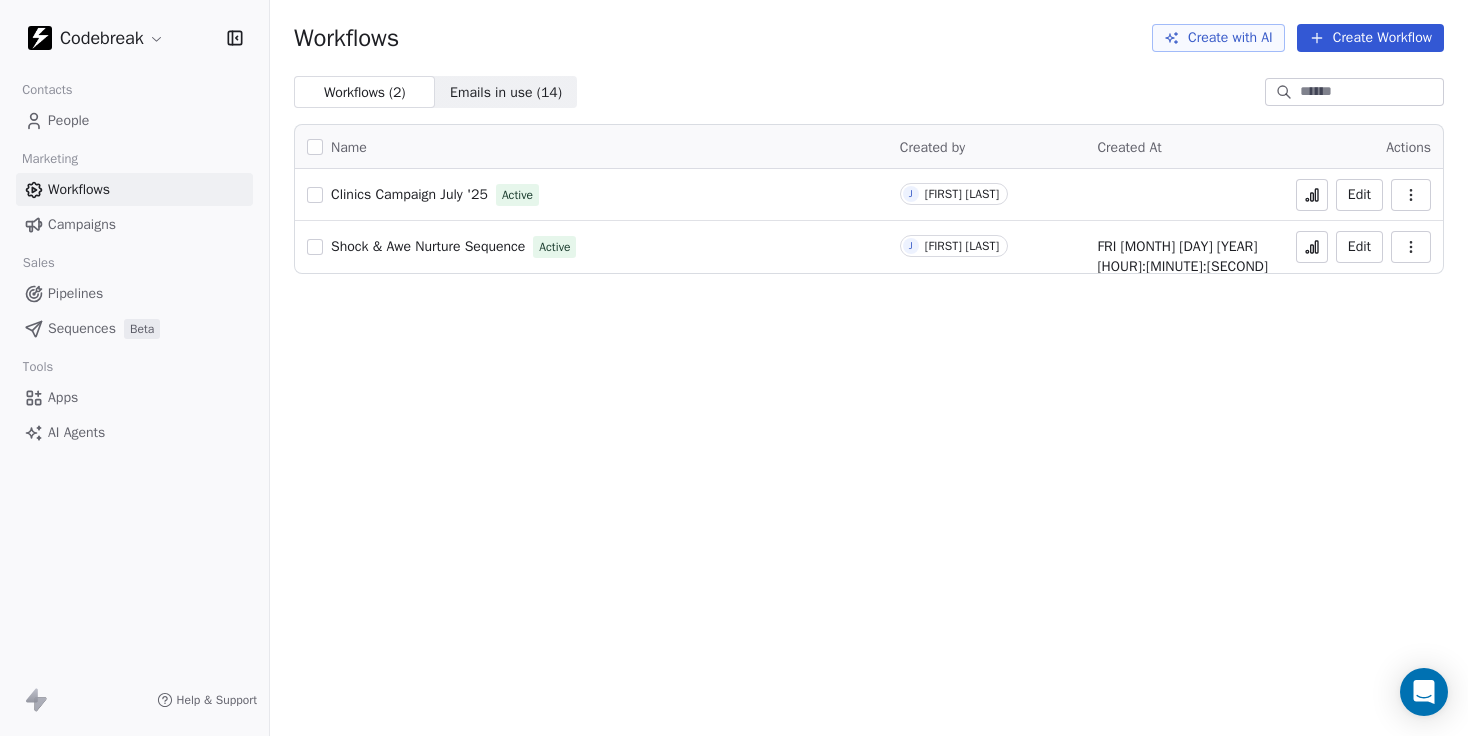 click on "Clinics Campaign July '25" at bounding box center [409, 194] 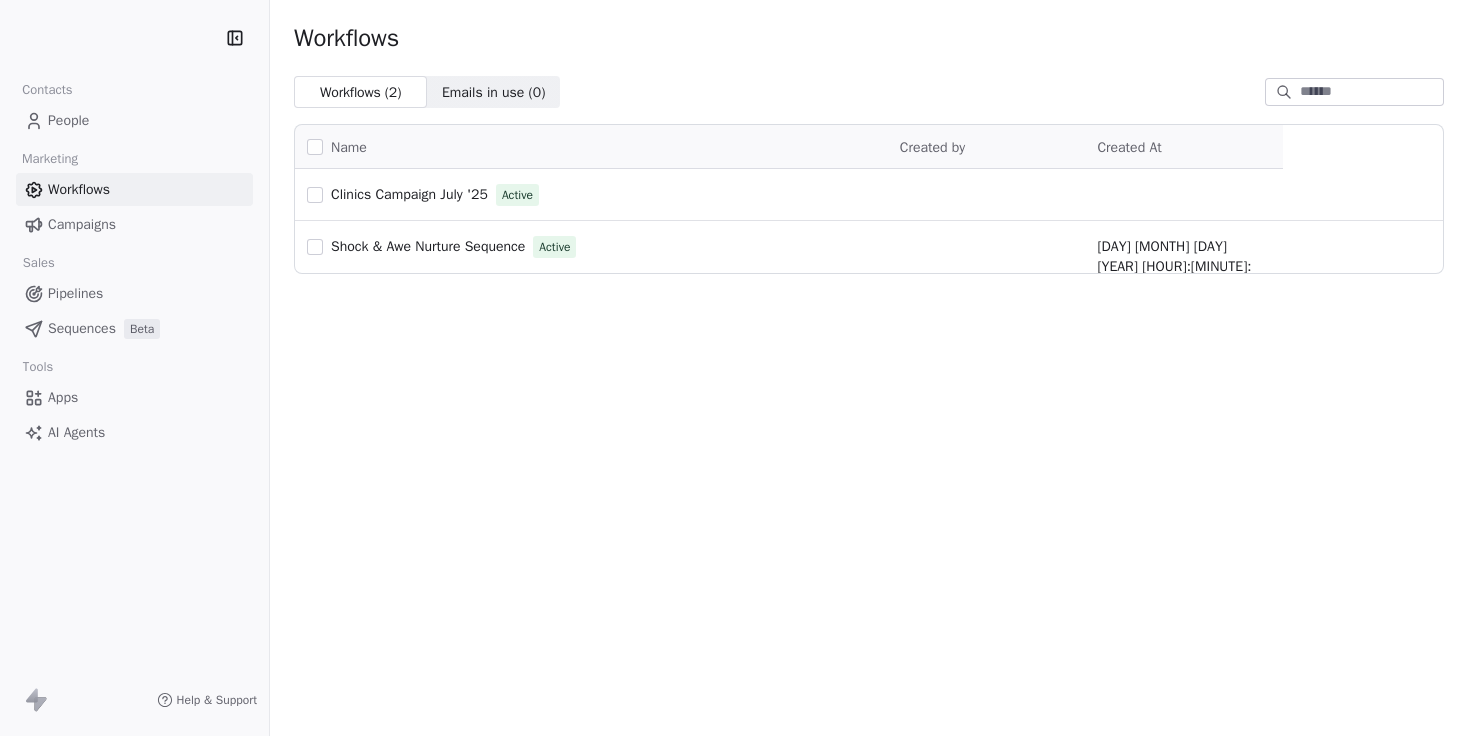 scroll, scrollTop: 0, scrollLeft: 0, axis: both 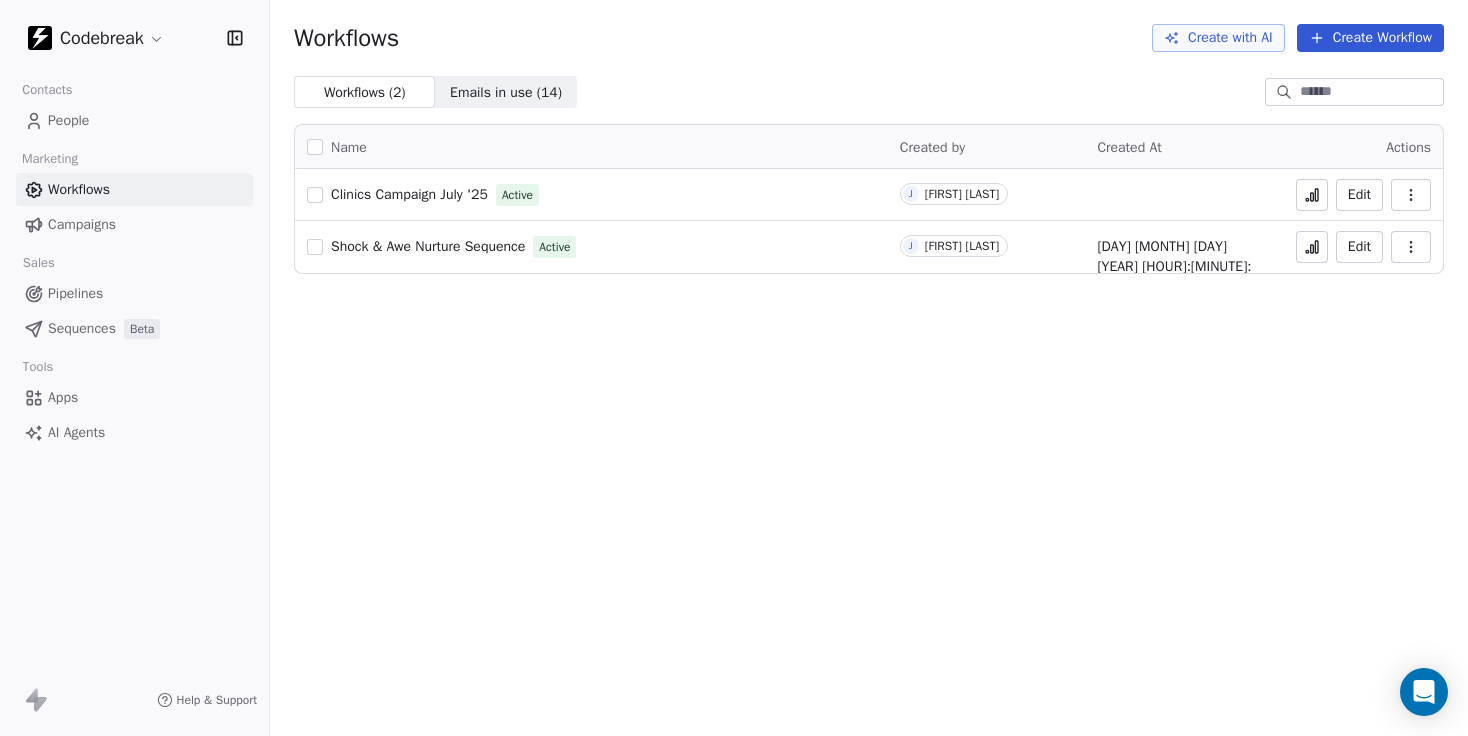 click at bounding box center (1184, 195) 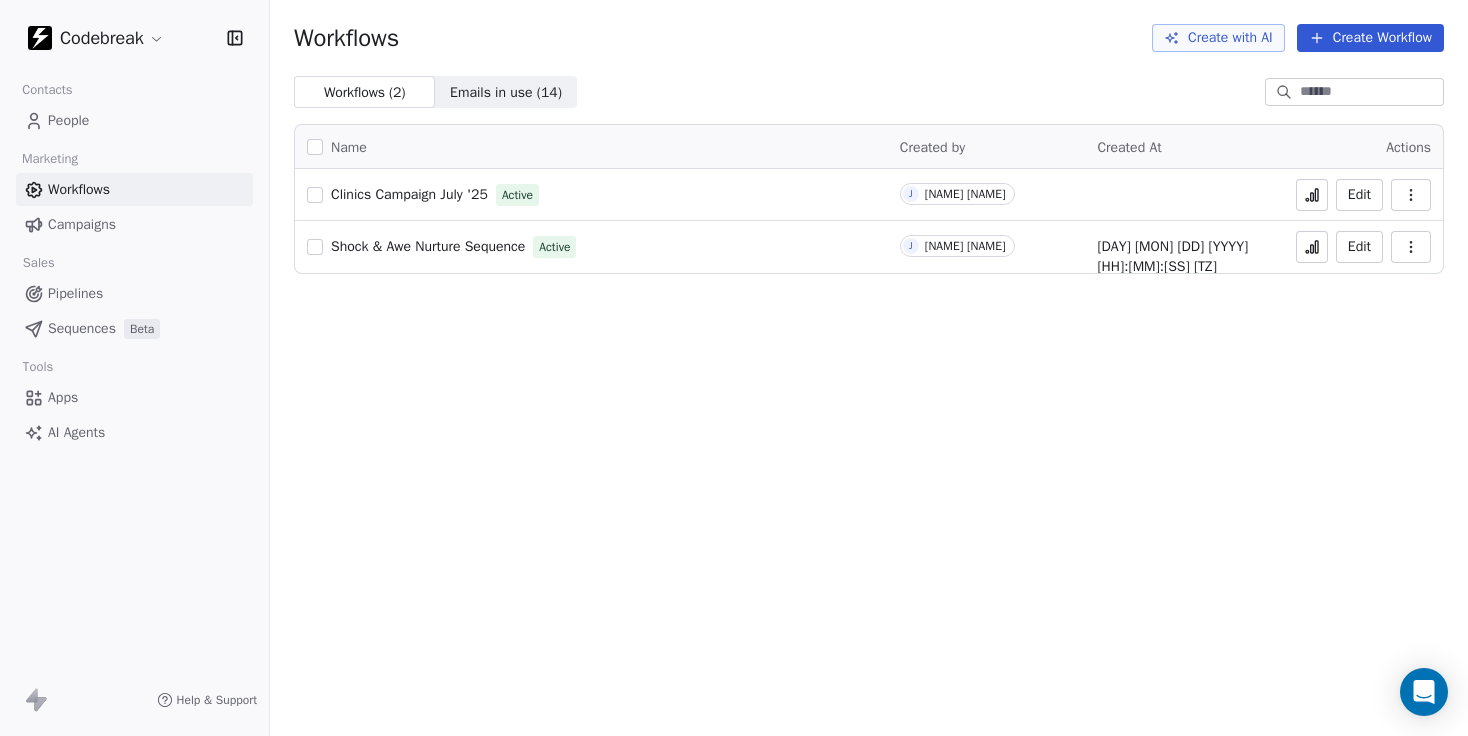 scroll, scrollTop: 0, scrollLeft: 0, axis: both 